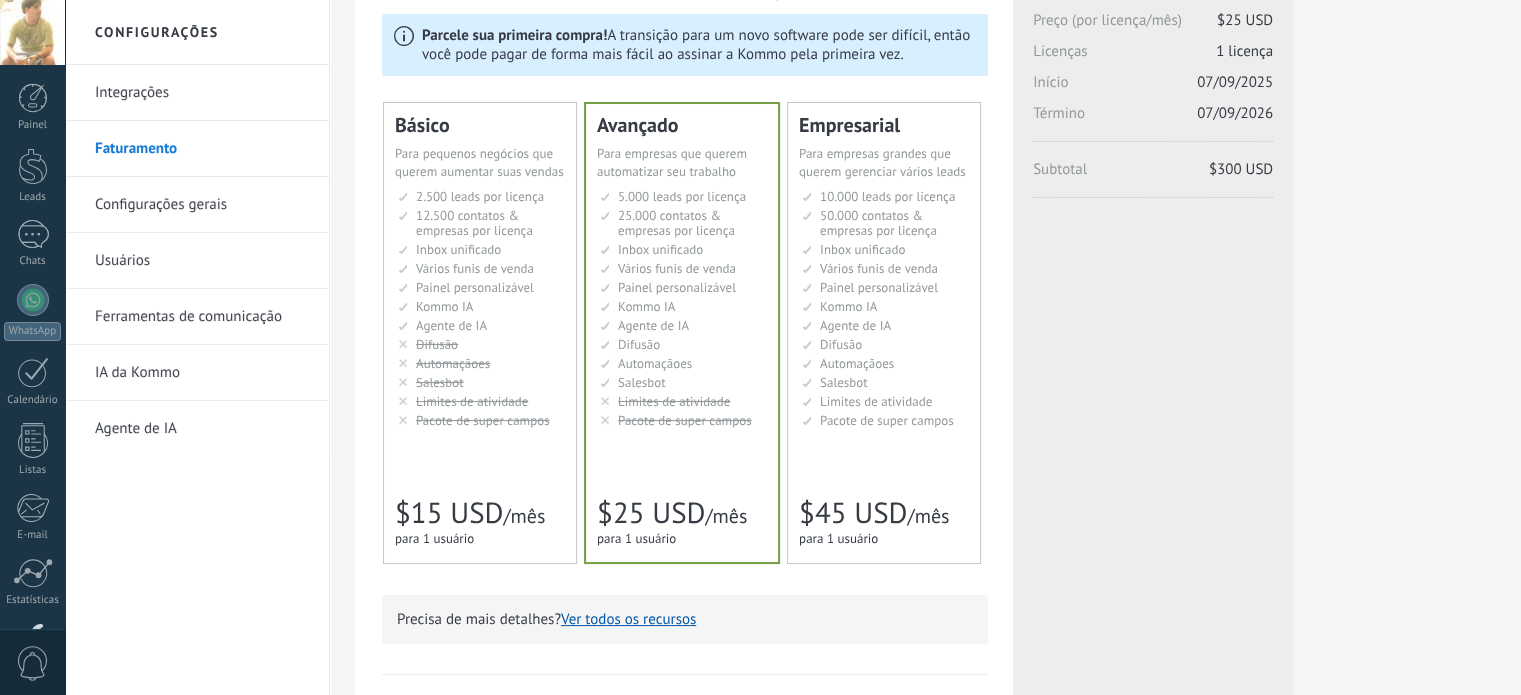 scroll, scrollTop: 200, scrollLeft: 0, axis: vertical 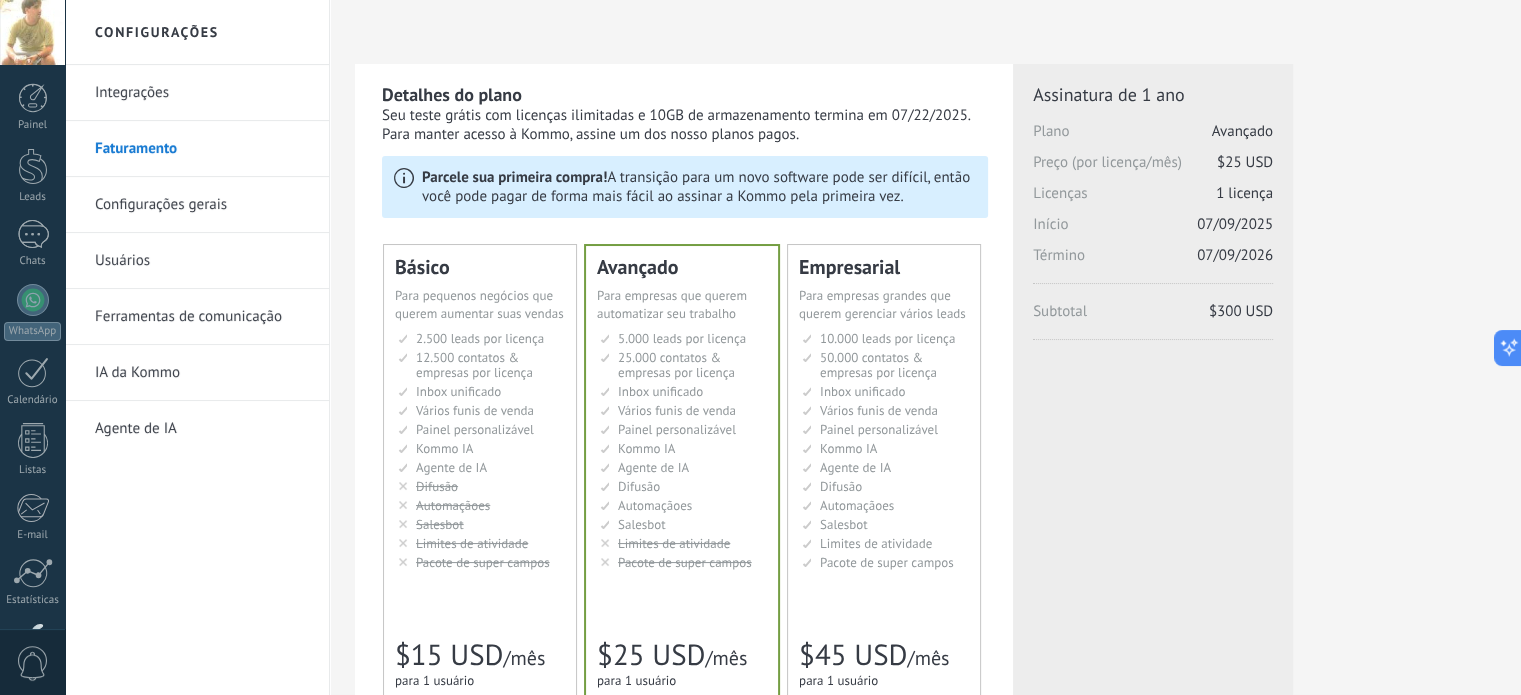 click on "Vários funis de venda" at bounding box center (480, 338) 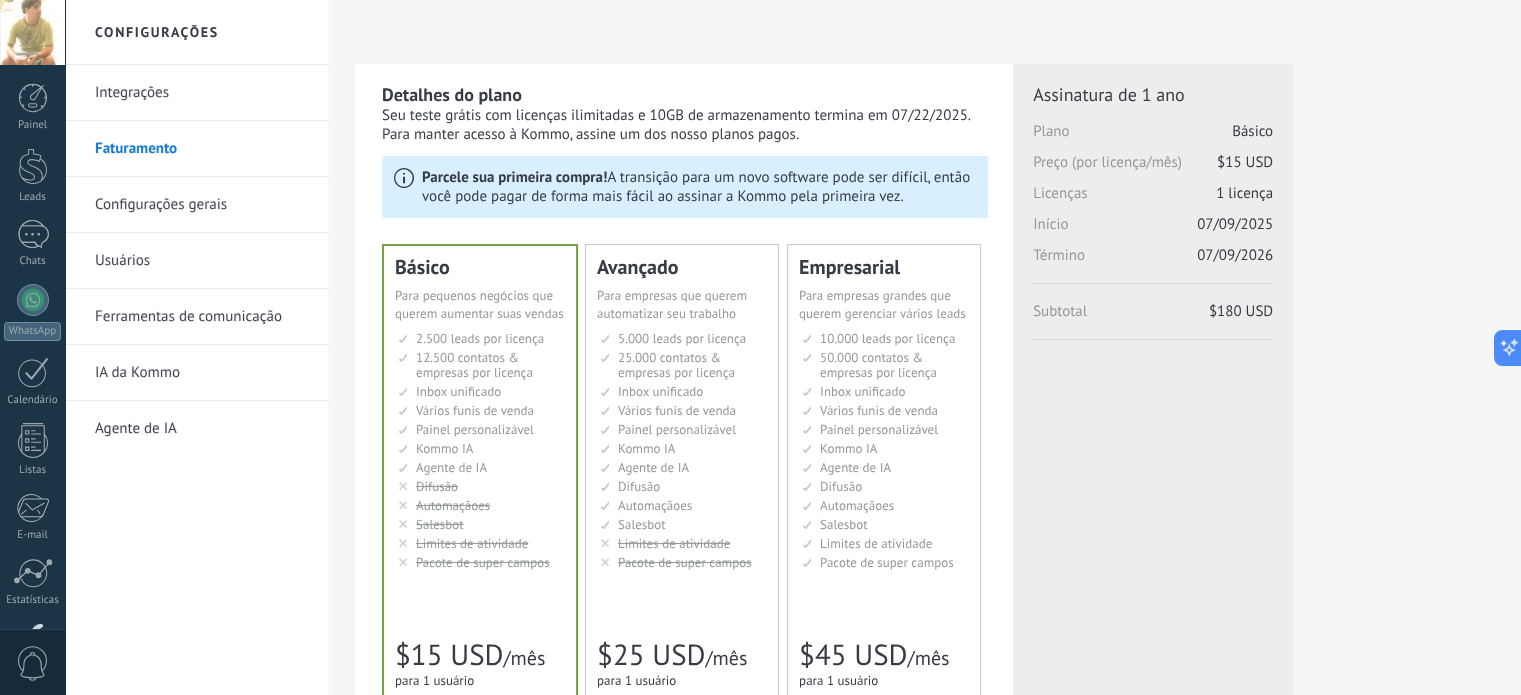 click on "Vários funis de venda" at bounding box center [682, 338] 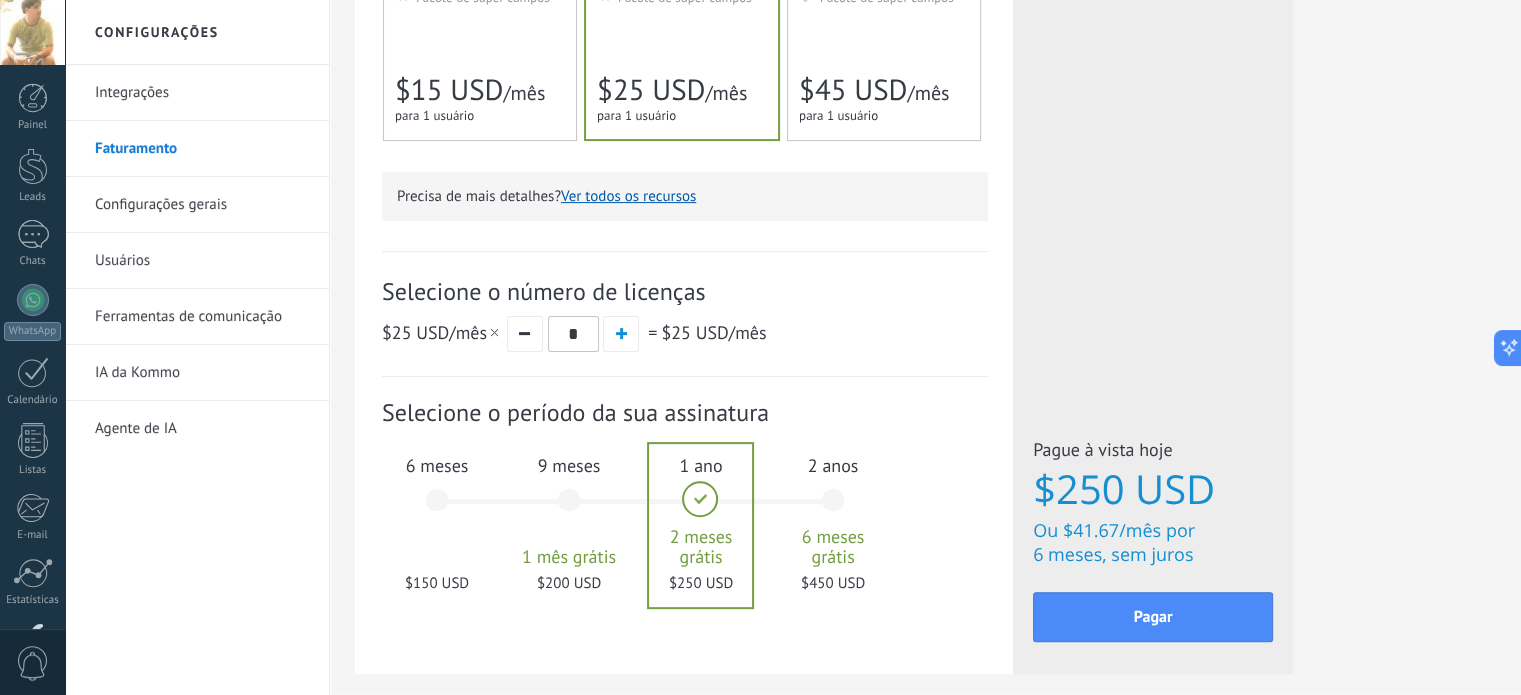 scroll, scrollTop: 600, scrollLeft: 0, axis: vertical 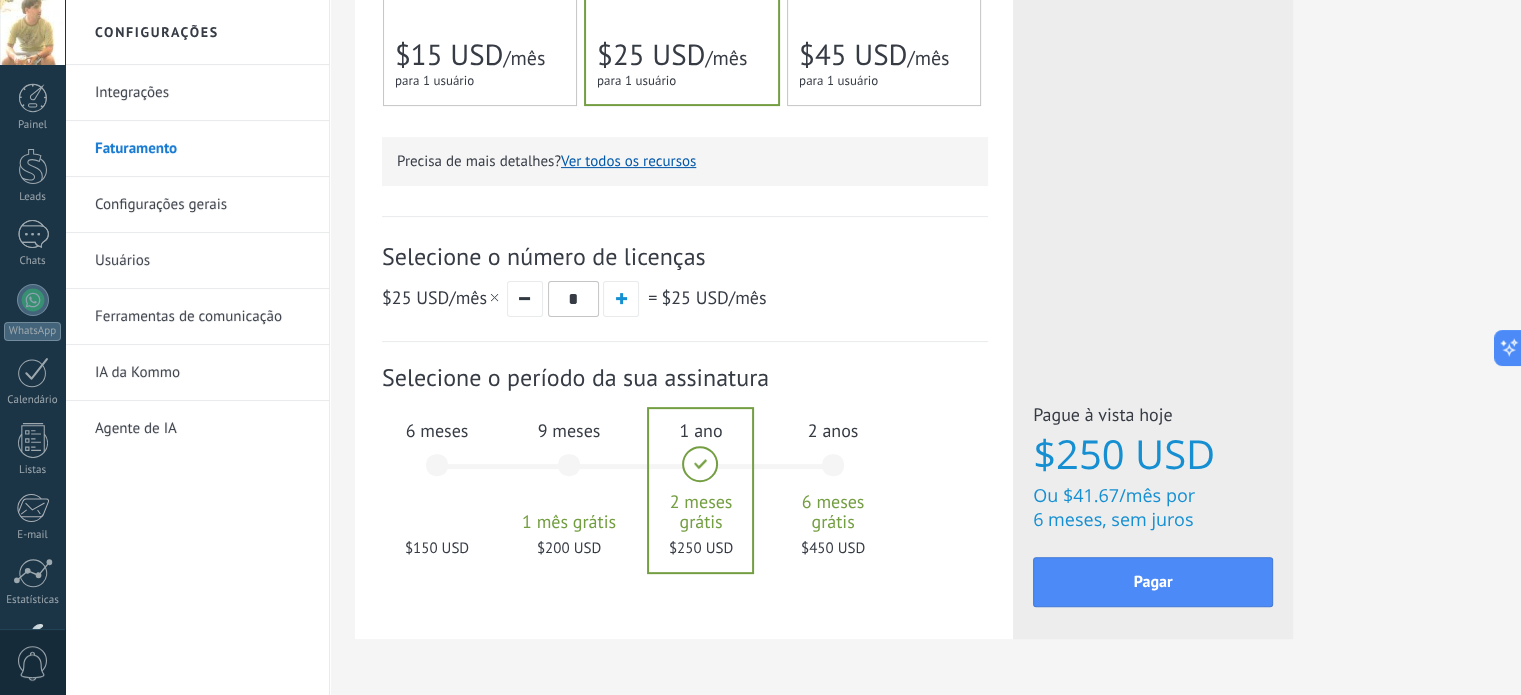 click on "Integrações" at bounding box center (202, 93) 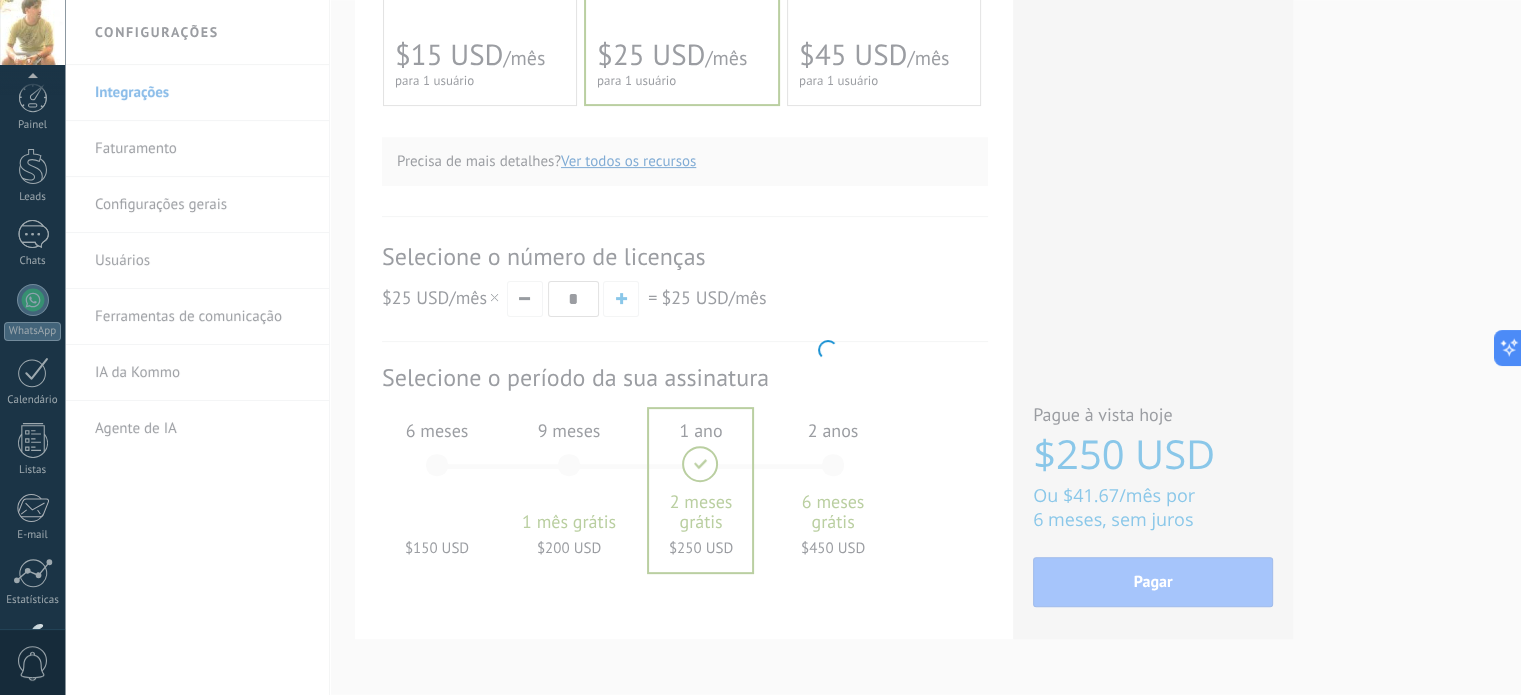 scroll, scrollTop: 136, scrollLeft: 0, axis: vertical 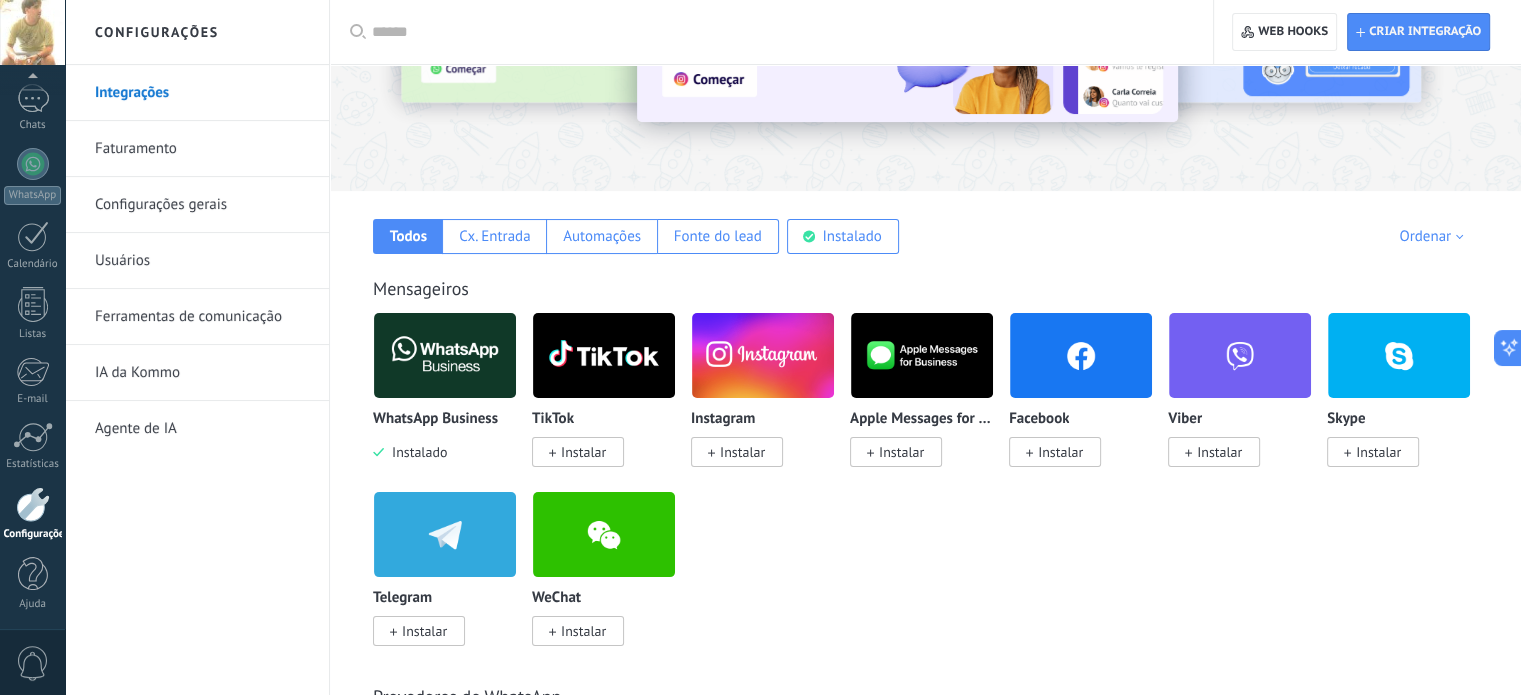 click at bounding box center (445, 355) 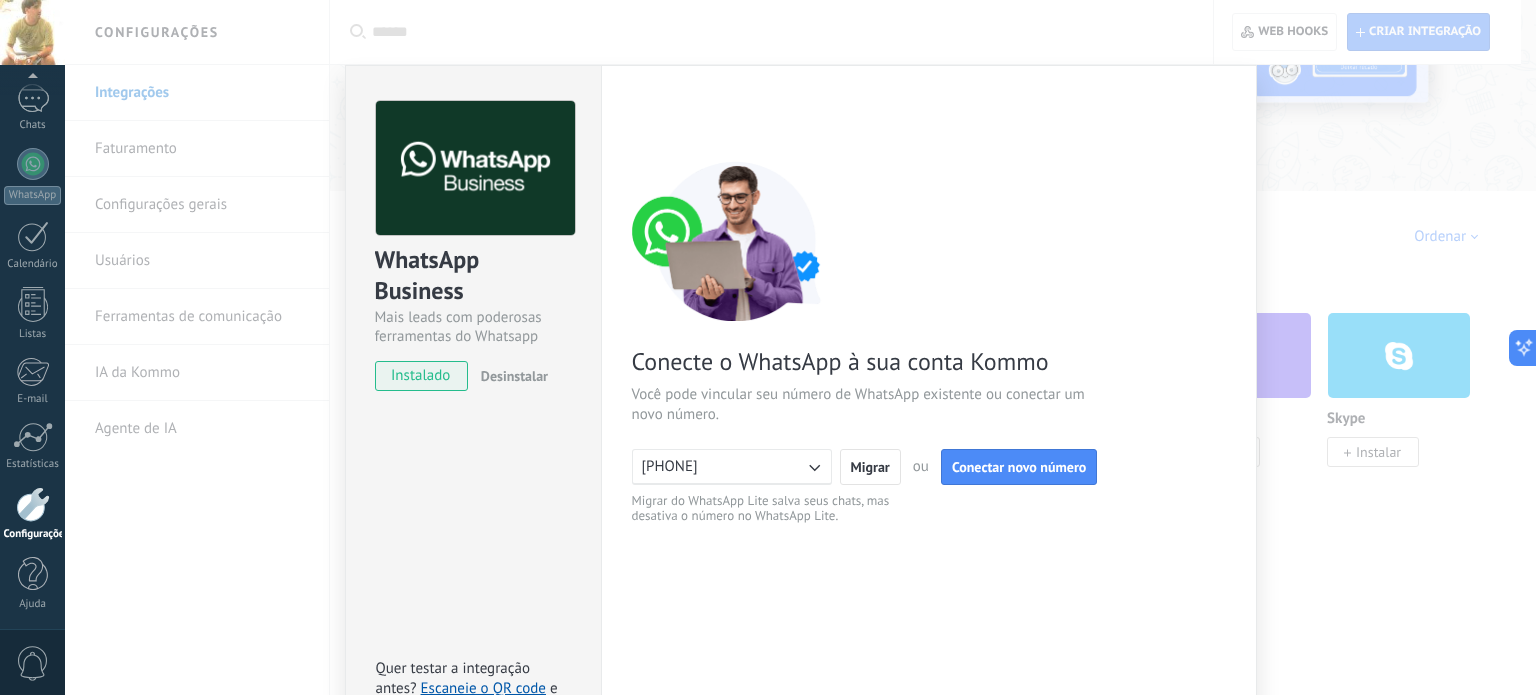 click on "[PHONE]" at bounding box center [732, 467] 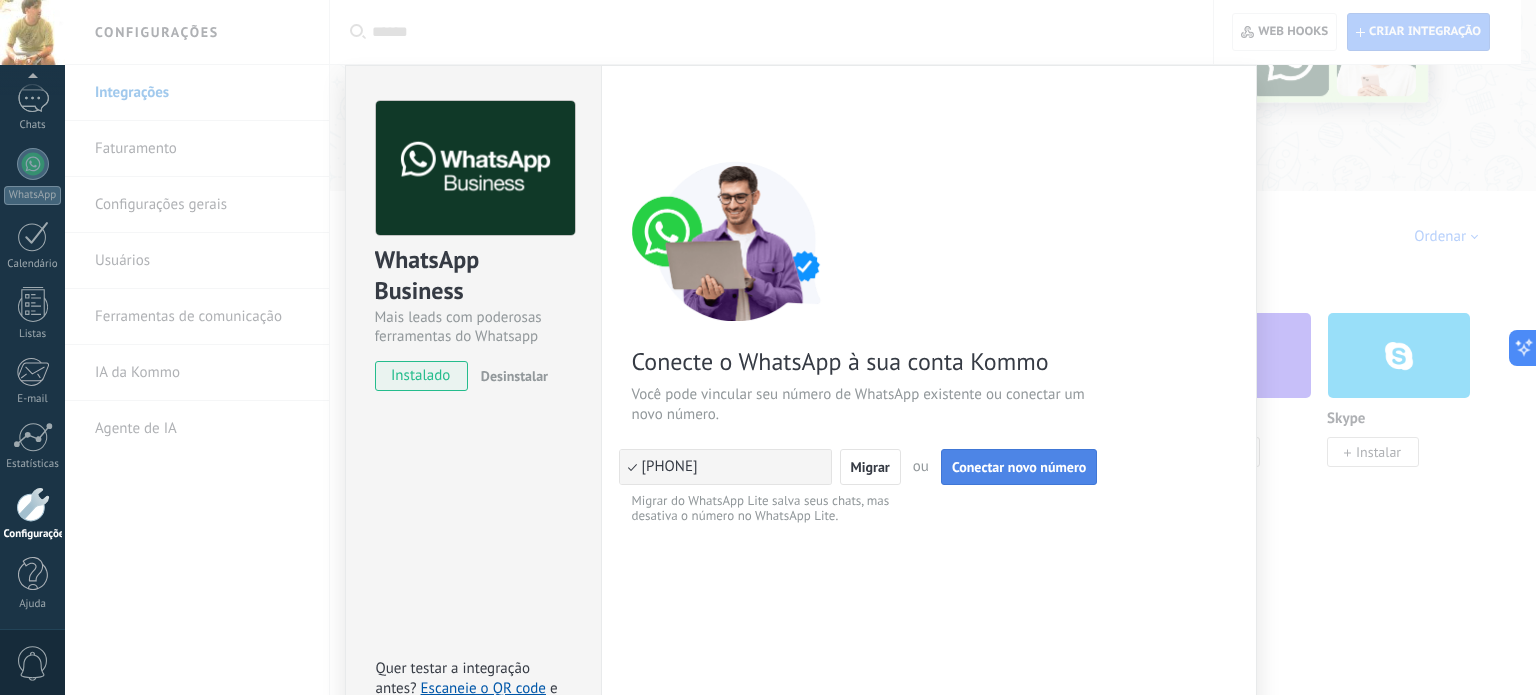 click on "Conectar novo número" at bounding box center [1019, 467] 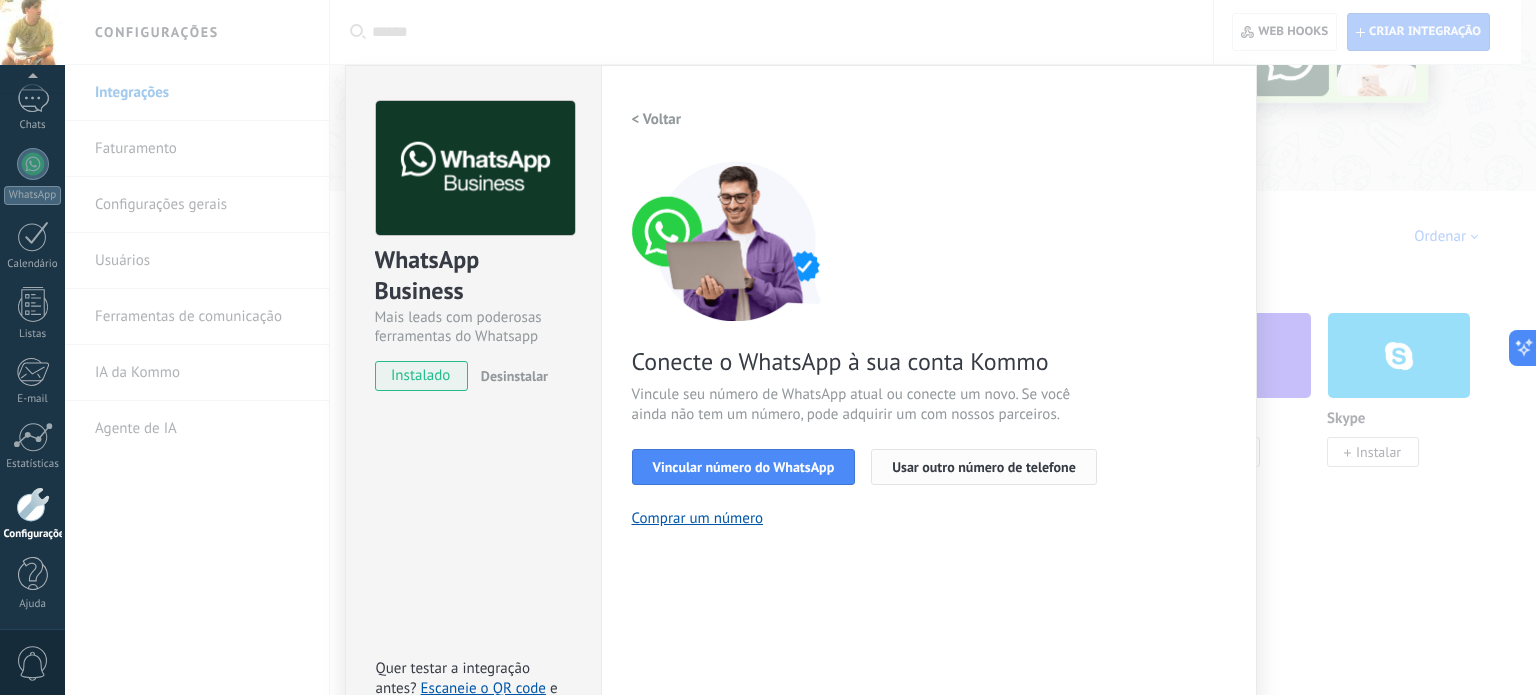 click on "Usar outro número de telefone" at bounding box center [984, 467] 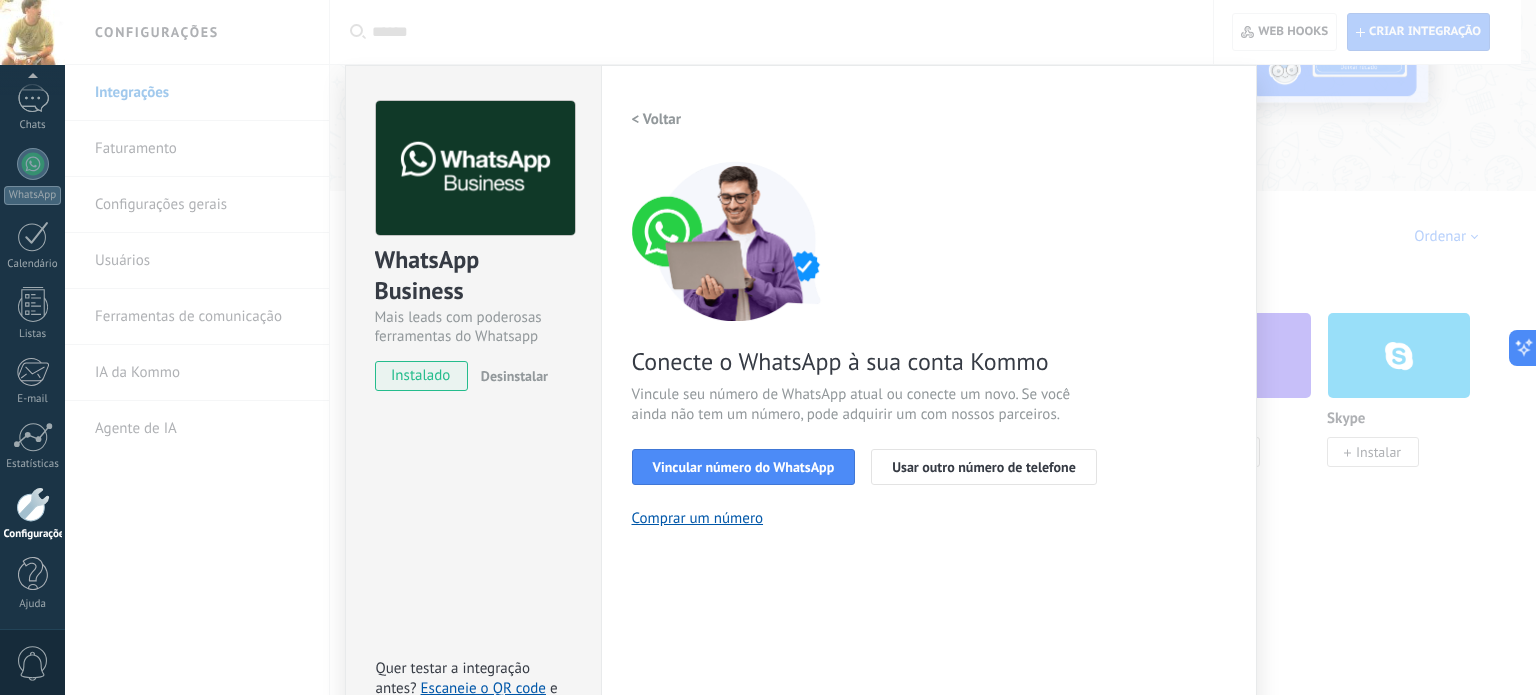 click on "WhatsApp Business Mais leads com poderosas ferramentas do Whatsapp instalado Desinstalar Quer testar a integração antes?   Escaneie o QR code   e veja como funciona. Configurações Autorização Esta aba registra os usuários que permitiram acesso à esta conta. Se você quiser remover a possibilidade de um usuário de enviar solicitações para a conta em relação a esta integração, você pode revogar o acesso. Se o acesso de todos os usuários for revogado, a integração parará de funcionar. Este app está instalado, mas ninguém concedeu acesso ainda. WhatsApp Cloud API Mais _:  Salvar < Voltar 1 Selecionar aplicativo 2 Conectar Facebook 3 Finalizar configuração Conecte o WhatsApp à sua conta Kommo Vincule seu número de WhatsApp atual ou conecte um novo. Se você ainda não tem um número, pode adquirir um com nossos parceiros. Vincular número do WhatsApp Usar outro número de telefone Comprar um número Precisa de ajuda?" at bounding box center (800, 347) 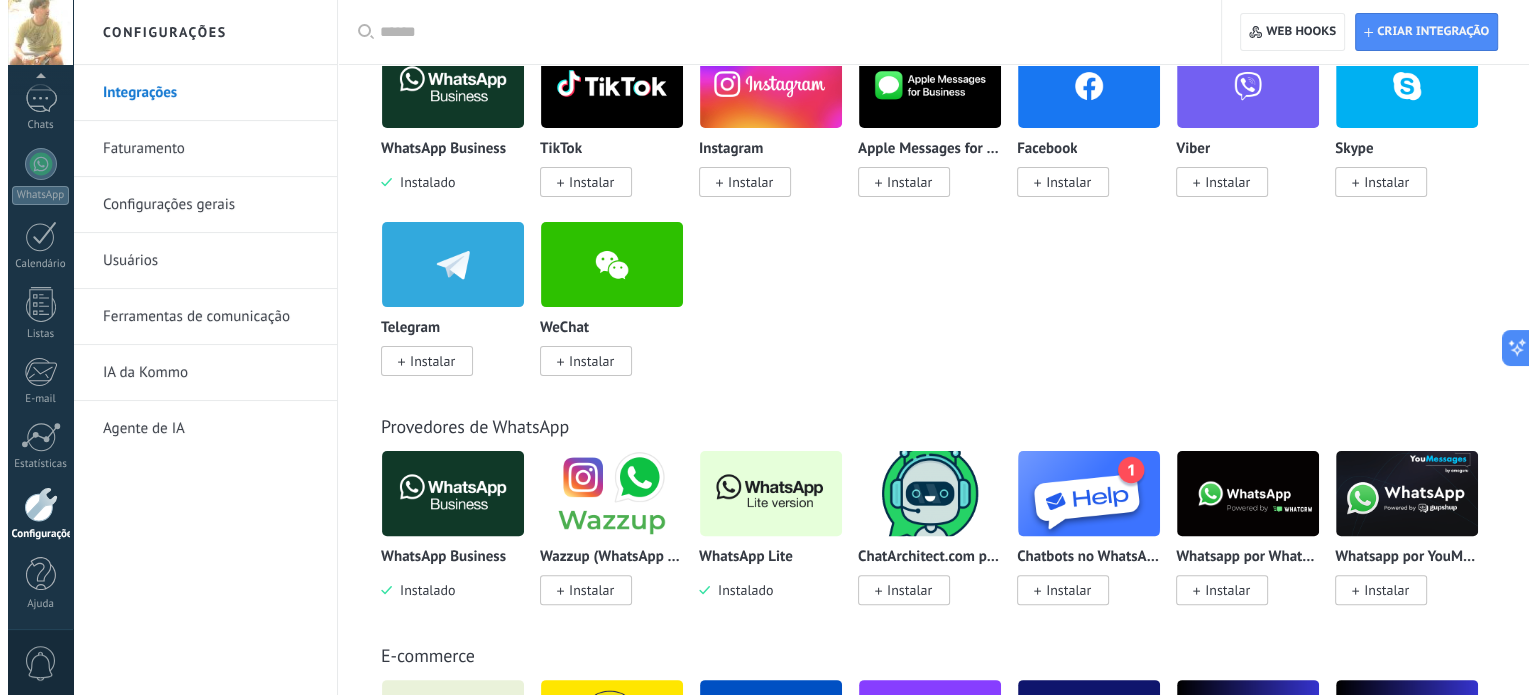scroll, scrollTop: 500, scrollLeft: 0, axis: vertical 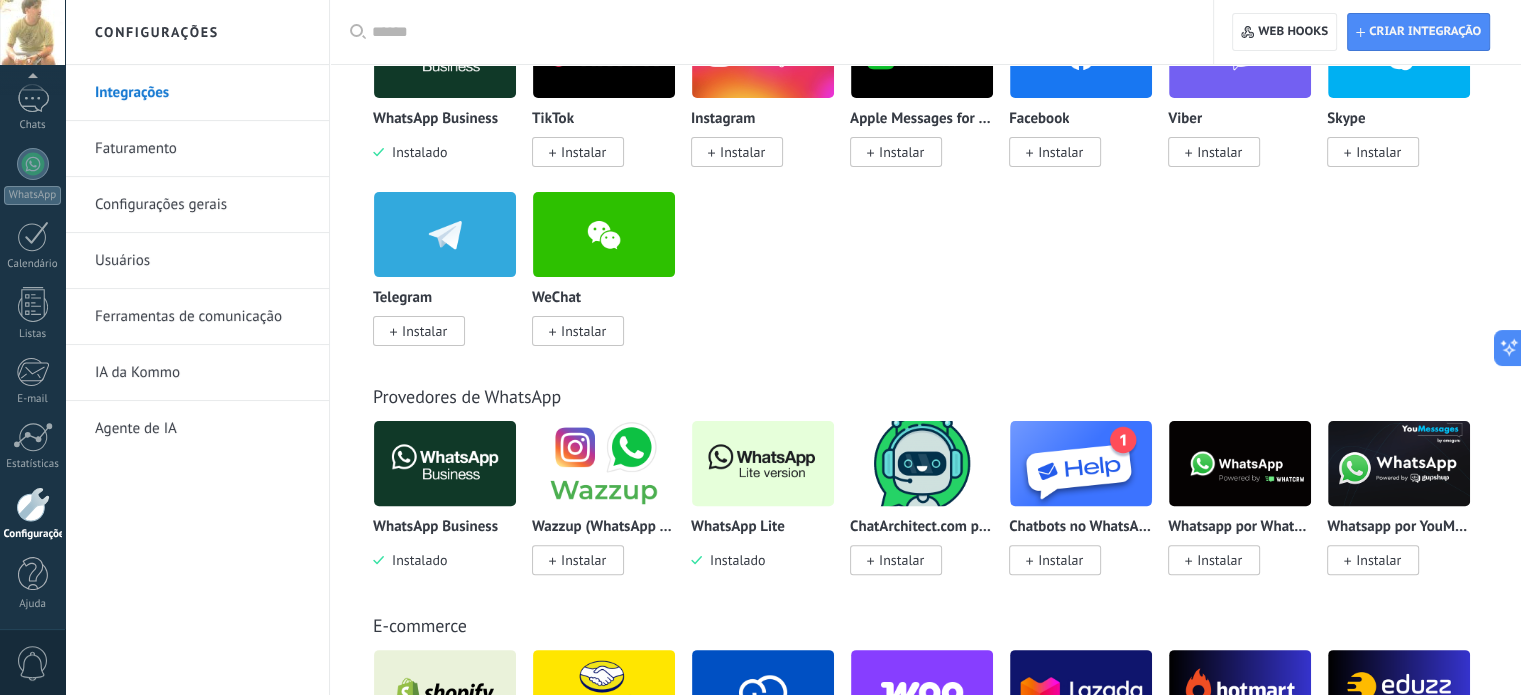 click at bounding box center (604, 234) 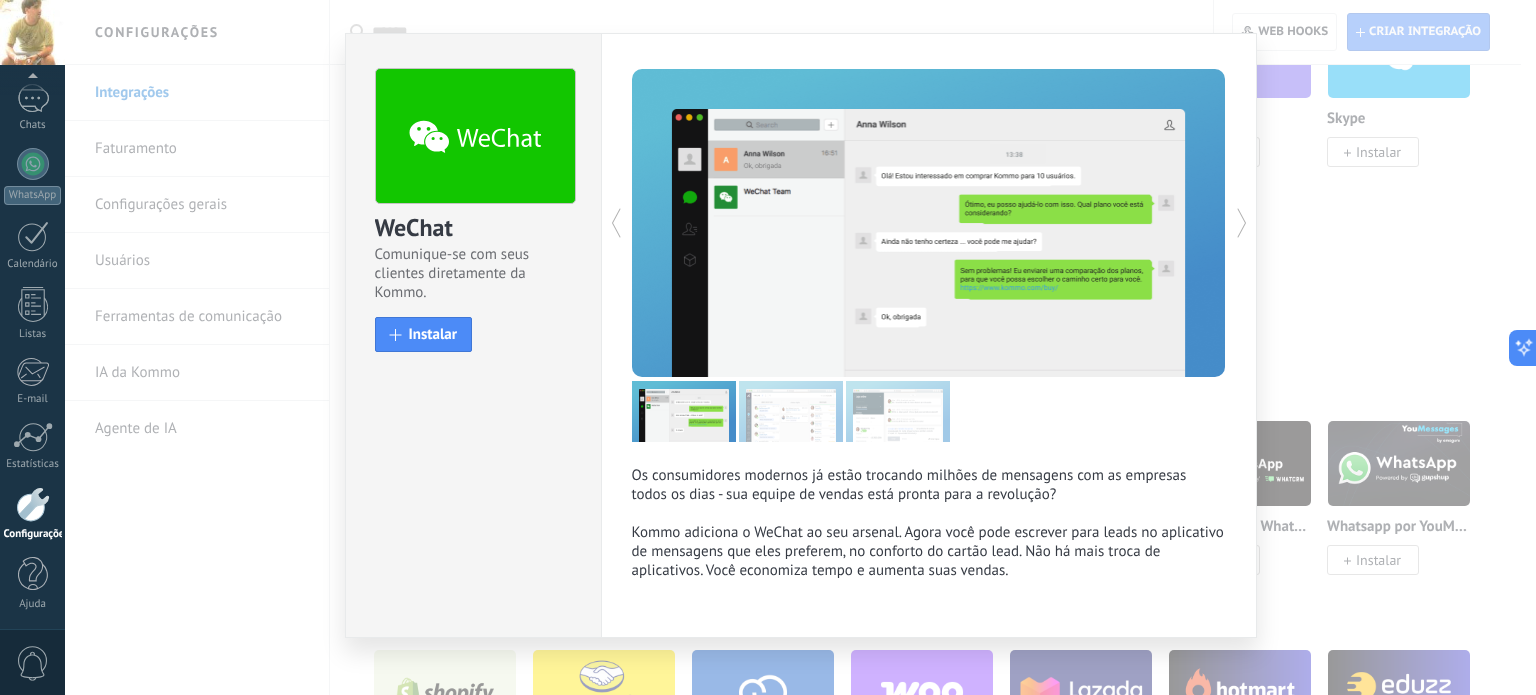 scroll, scrollTop: 50, scrollLeft: 0, axis: vertical 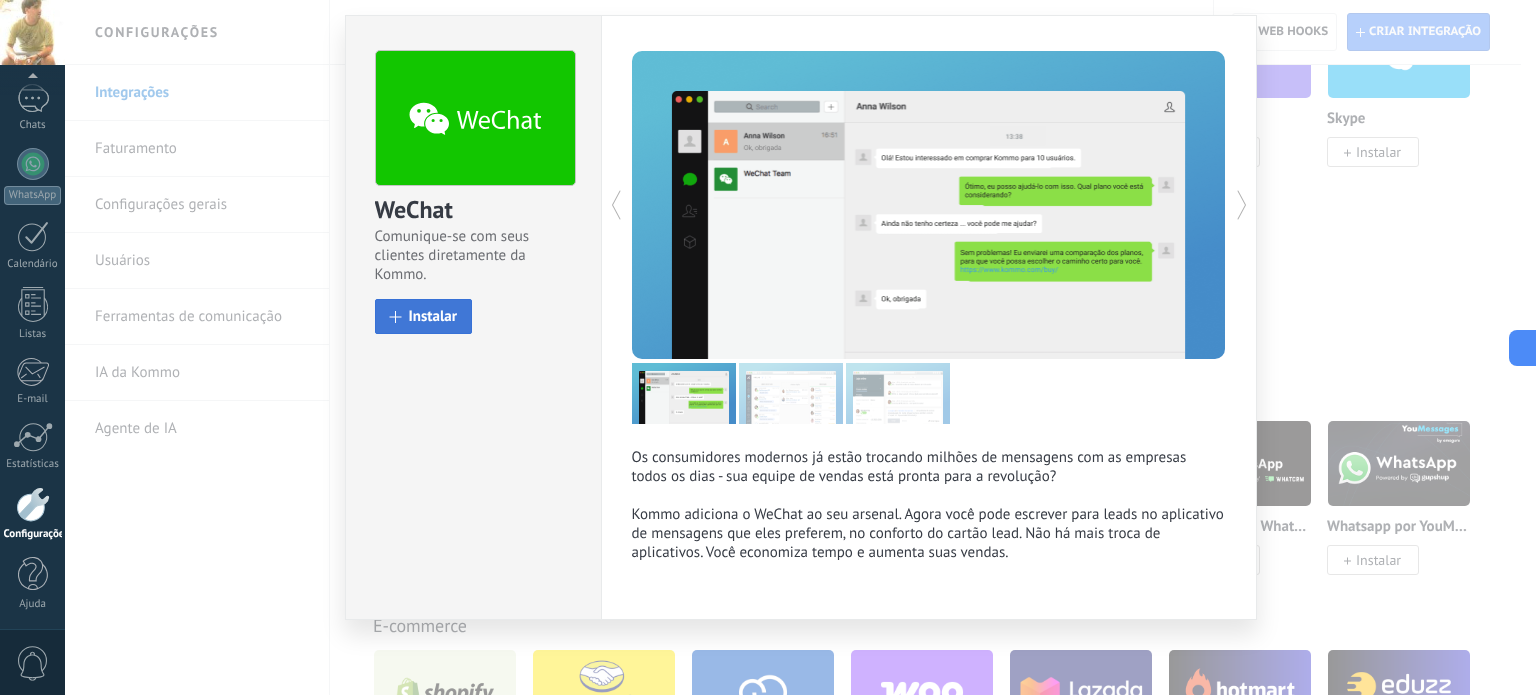 click on "Instalar" at bounding box center [433, 316] 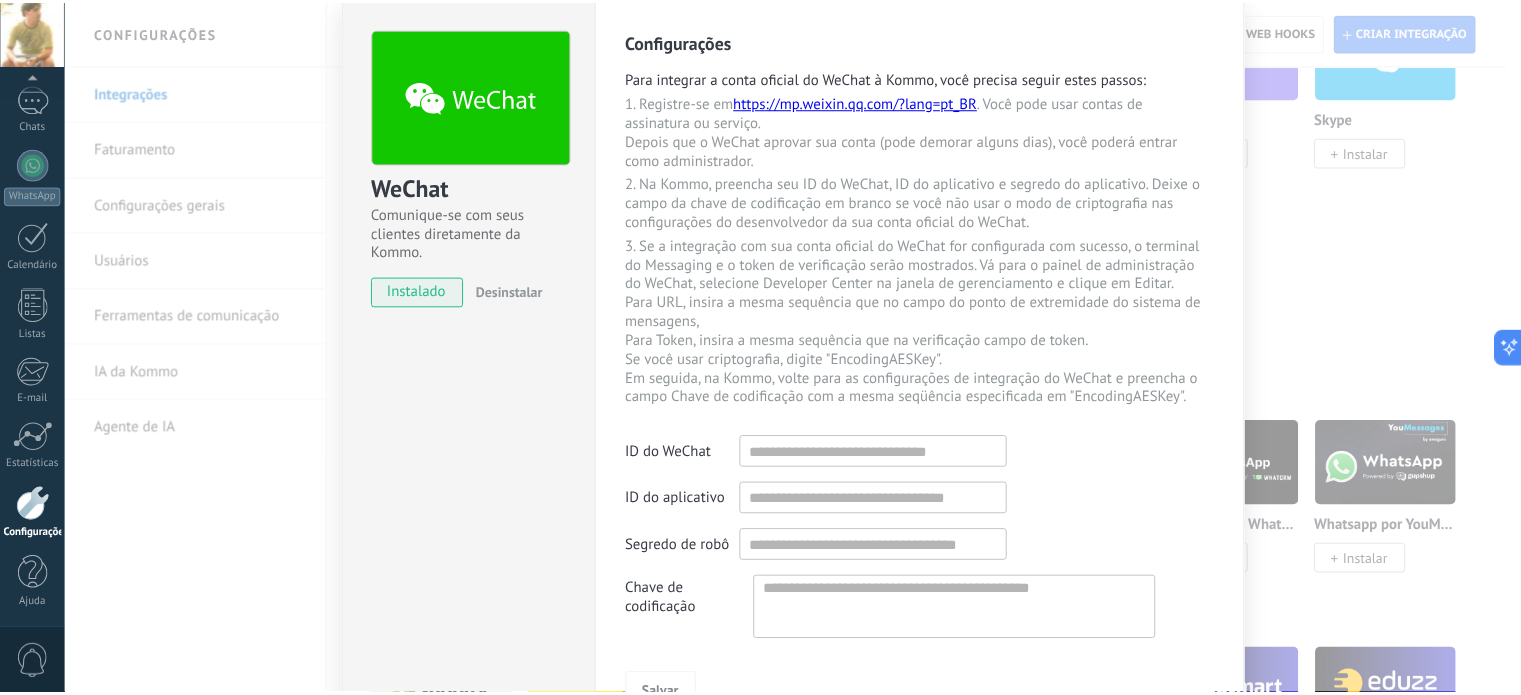 scroll, scrollTop: 0, scrollLeft: 0, axis: both 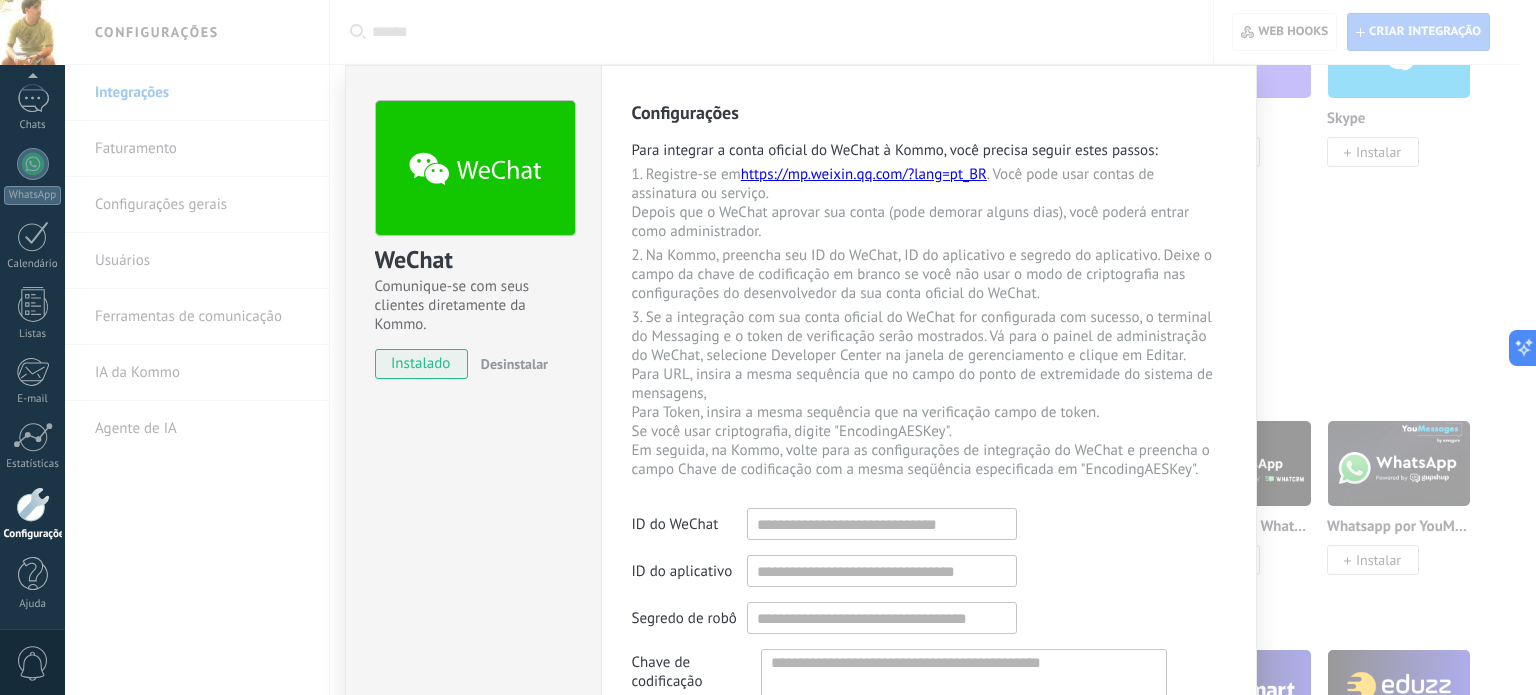 click on "WeChat Comunique-se com seus clientes diretamente da Kommo. instalado Desinstalar Configurações Para integrar a conta oficial do WeChat à Kommo, você precisa seguir estes passos: 1. Registre-se em https://mp.weixin.qq.com/?lang=pt_BR . Você pode usar contas de assinatura ou serviço. Depois que o WeChat aprovar sua conta (pode demorar alguns dias), você poderá entrar como administrador. 2. Na Kommo, preencha seu ID do WeChat, ID do aplicativo e segredo do aplicativo. Deixe o campo da chave de codificação em branco se você não usar o modo de criptografia nas configurações do desenvolvedor da sua conta oficial do WeChat. 3. Se a integração com sua conta oficial do WeChat for configurada com sucesso, o terminal do Messaging e o token de verificação serão mostrados. Vá para o painel de administração do WeChat, selecione Developer Center na janela de gerenciamento e clique em Editar. Para URL, insira a mesma sequência que no campo do ponto de extremidade do sistema de mensagens, ID do WeChat" at bounding box center (800, 347) 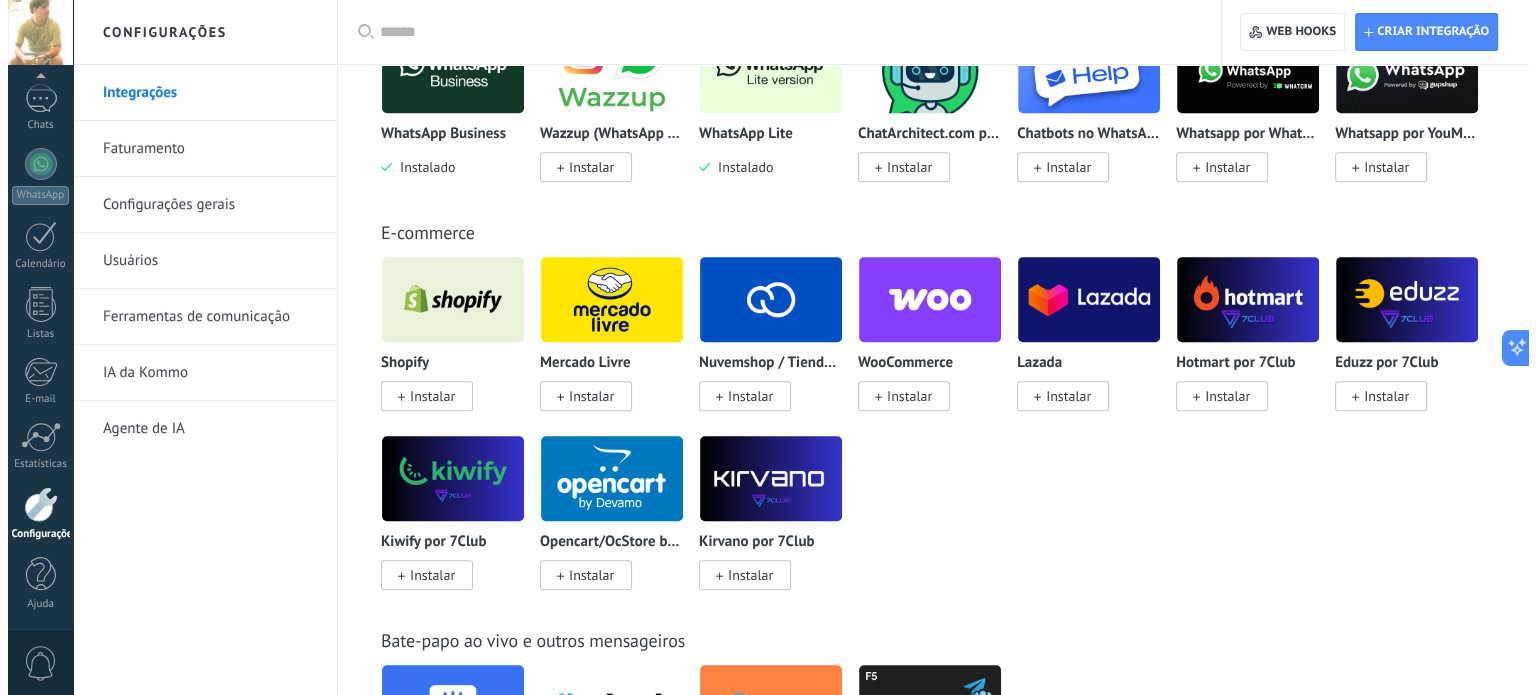 scroll, scrollTop: 1000, scrollLeft: 0, axis: vertical 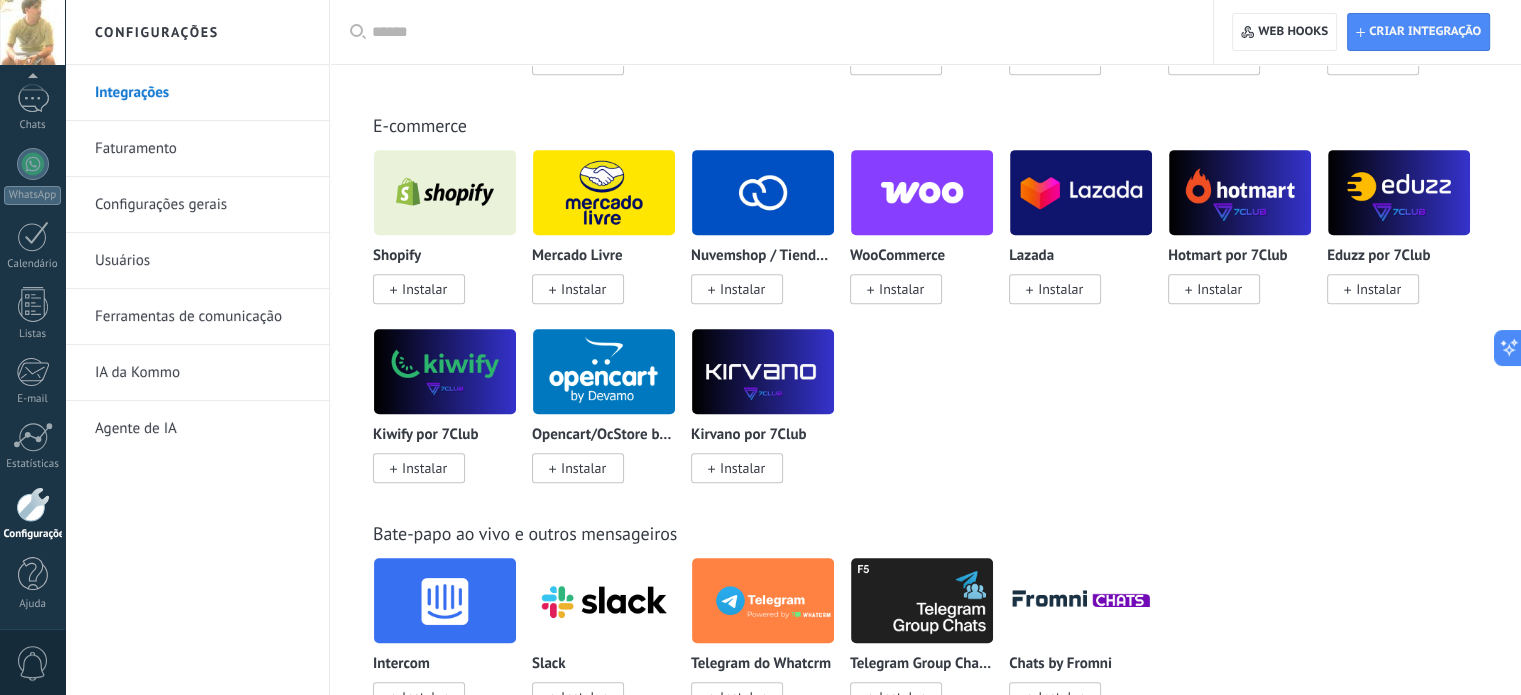 click at bounding box center (445, 371) 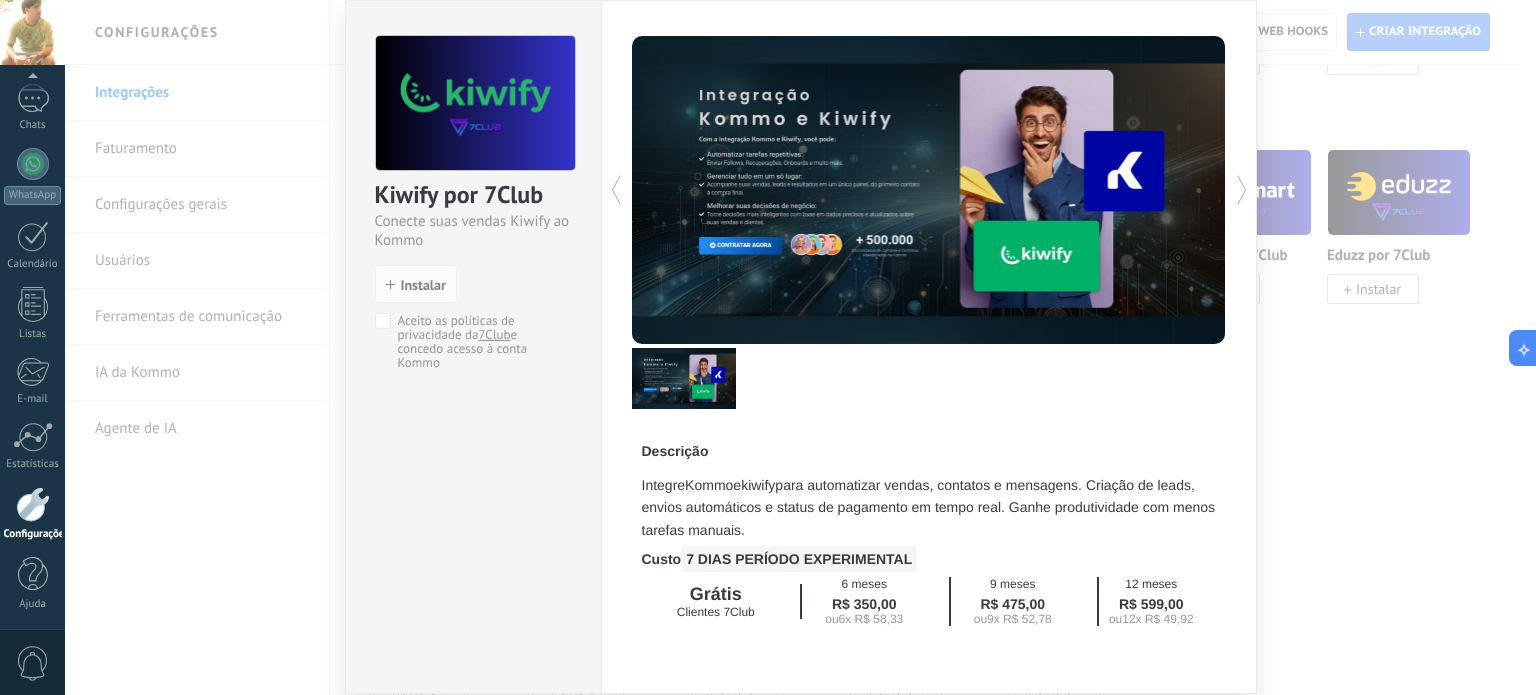 scroll, scrollTop: 100, scrollLeft: 0, axis: vertical 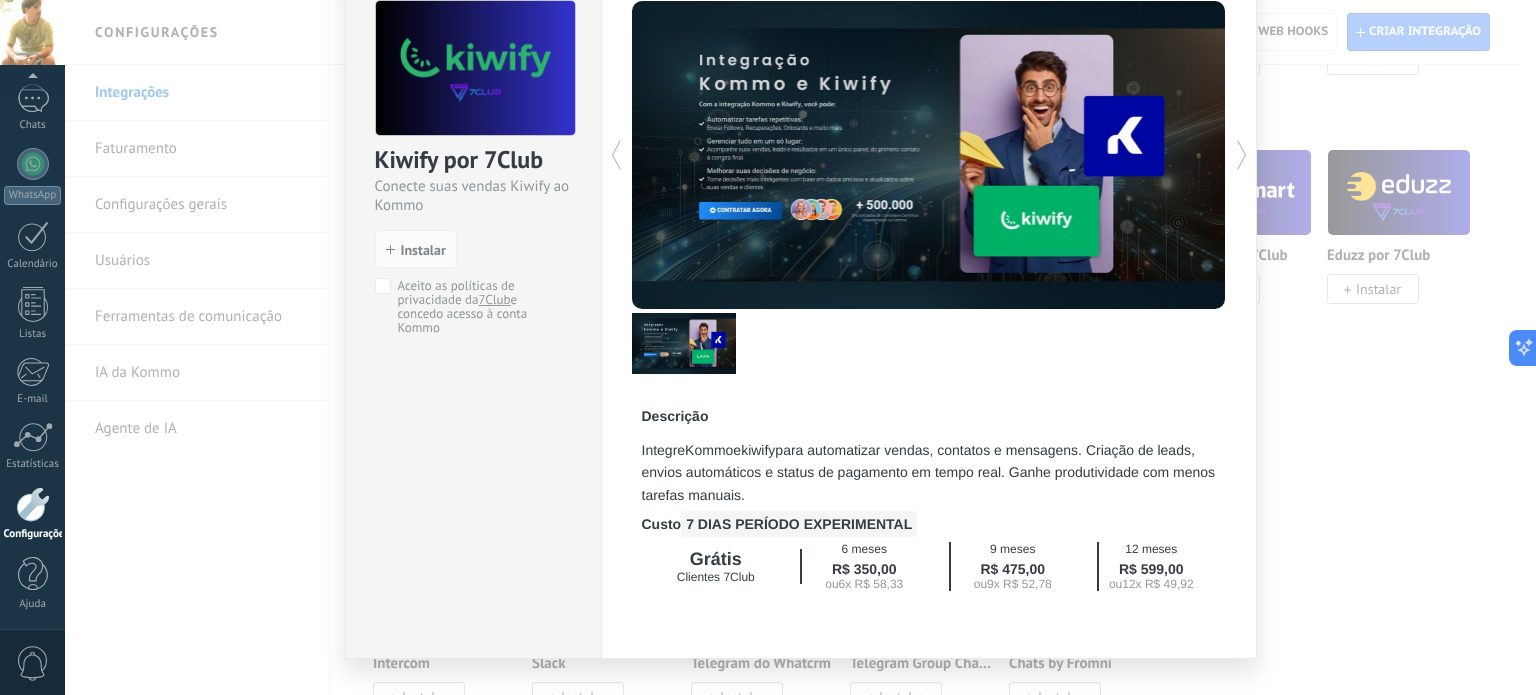 click on "Kiwify por 7Club Conecte suas vendas Kiwify ao Kommo install Instalar Aceito as políticas de privacidade da 7Club e concedo acesso à conta Kommo
Descrição
Integre Kommo e kiwify para automatizar vendas, contatos e mensagens. Criação de leads, envios automáticos e status de pagamento em tempo real. Ganhe produtividade com menos tarefas manuais.
Custo  7 DIAS PERÍODO EXPERIMENTAL
Grátis
Clientes 7Club
6 meses
R$ 350,00
ou  6x R$ 58,33
9 meses
R$ 475,00
ou  9x R$ 52,78
12 meses
R$ 599,00
ou  12x R$ 49,92
Mais" at bounding box center [800, 347] 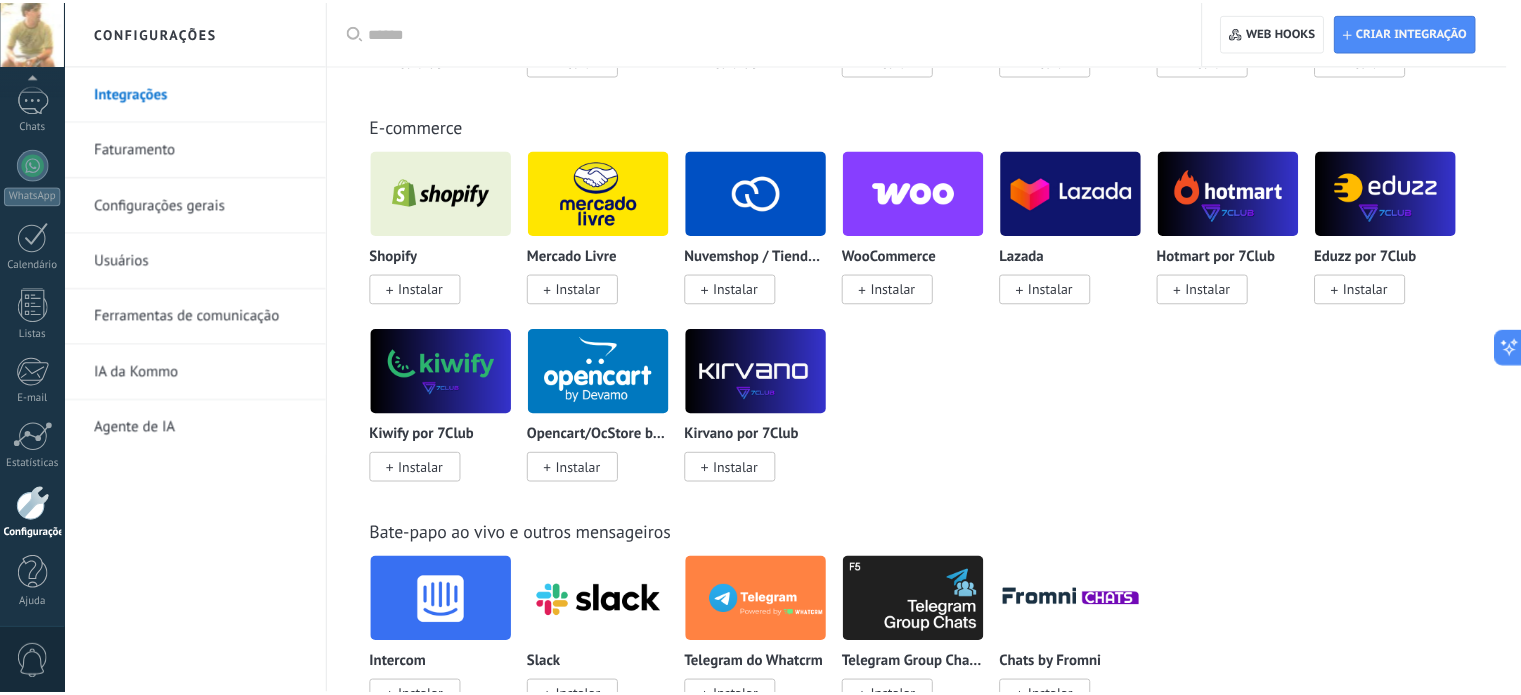 scroll, scrollTop: 0, scrollLeft: 0, axis: both 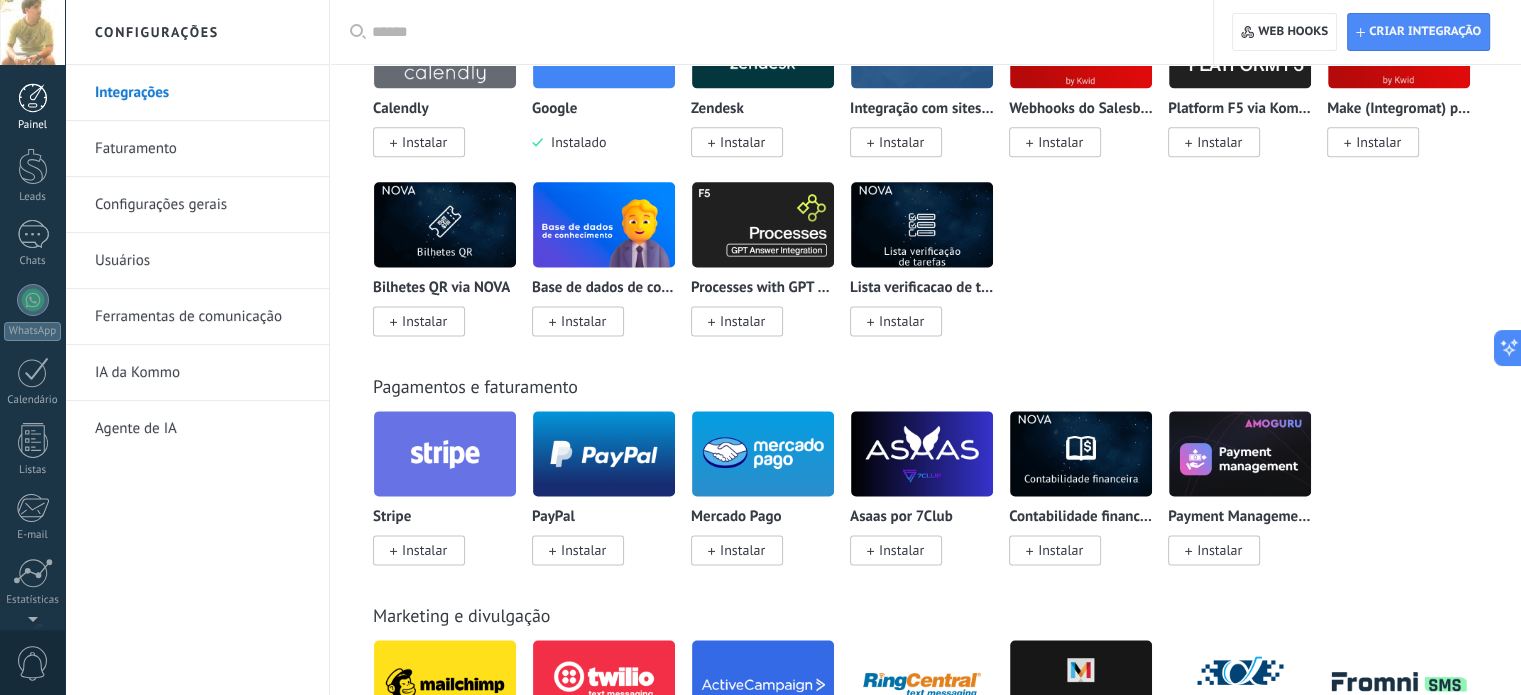 click at bounding box center (33, 98) 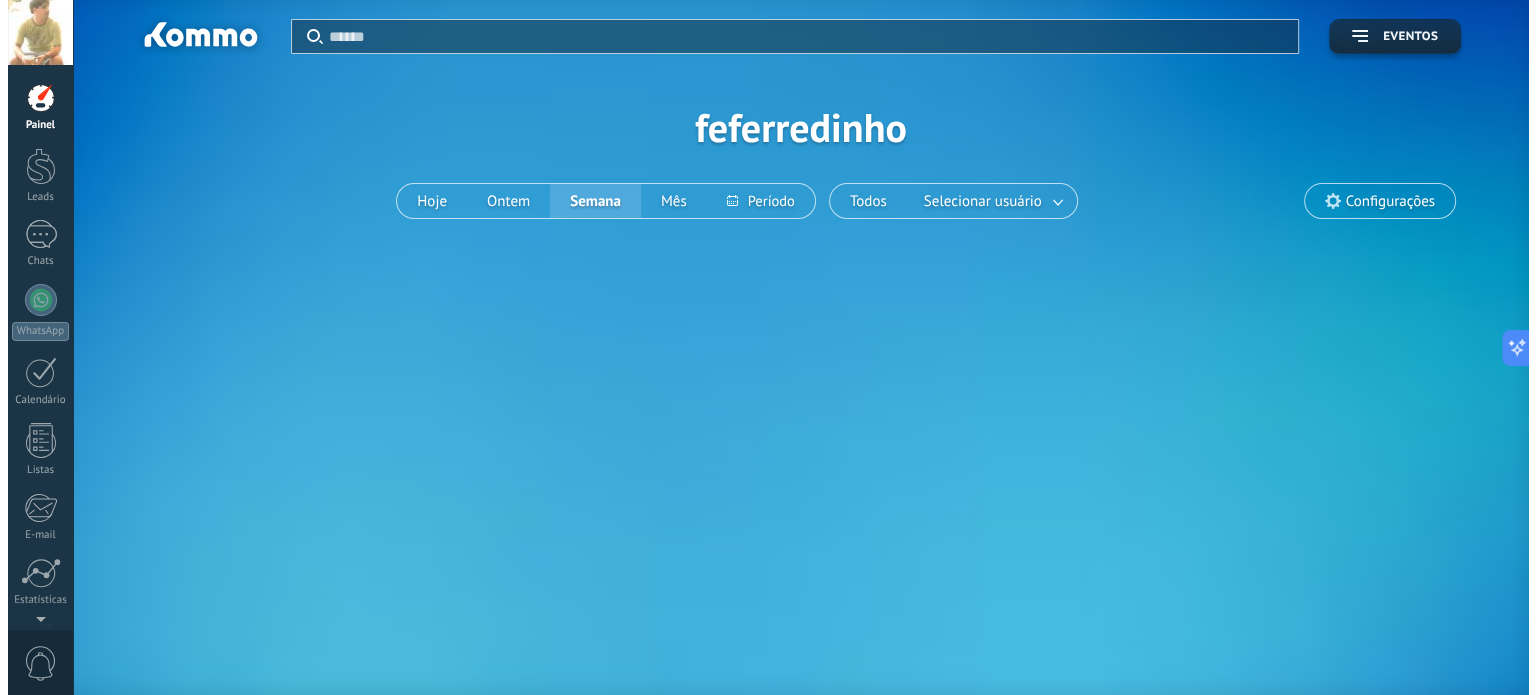 scroll, scrollTop: 0, scrollLeft: 0, axis: both 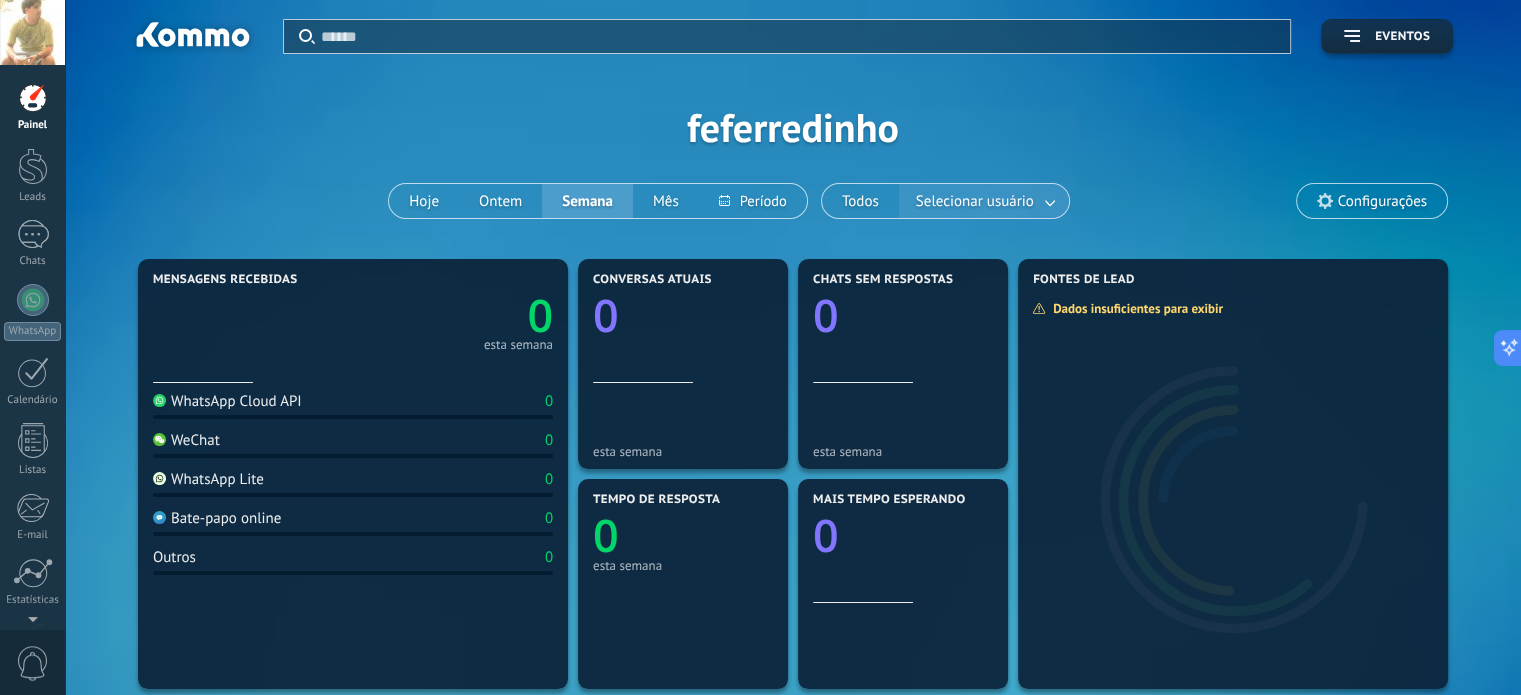 click at bounding box center [1051, 201] 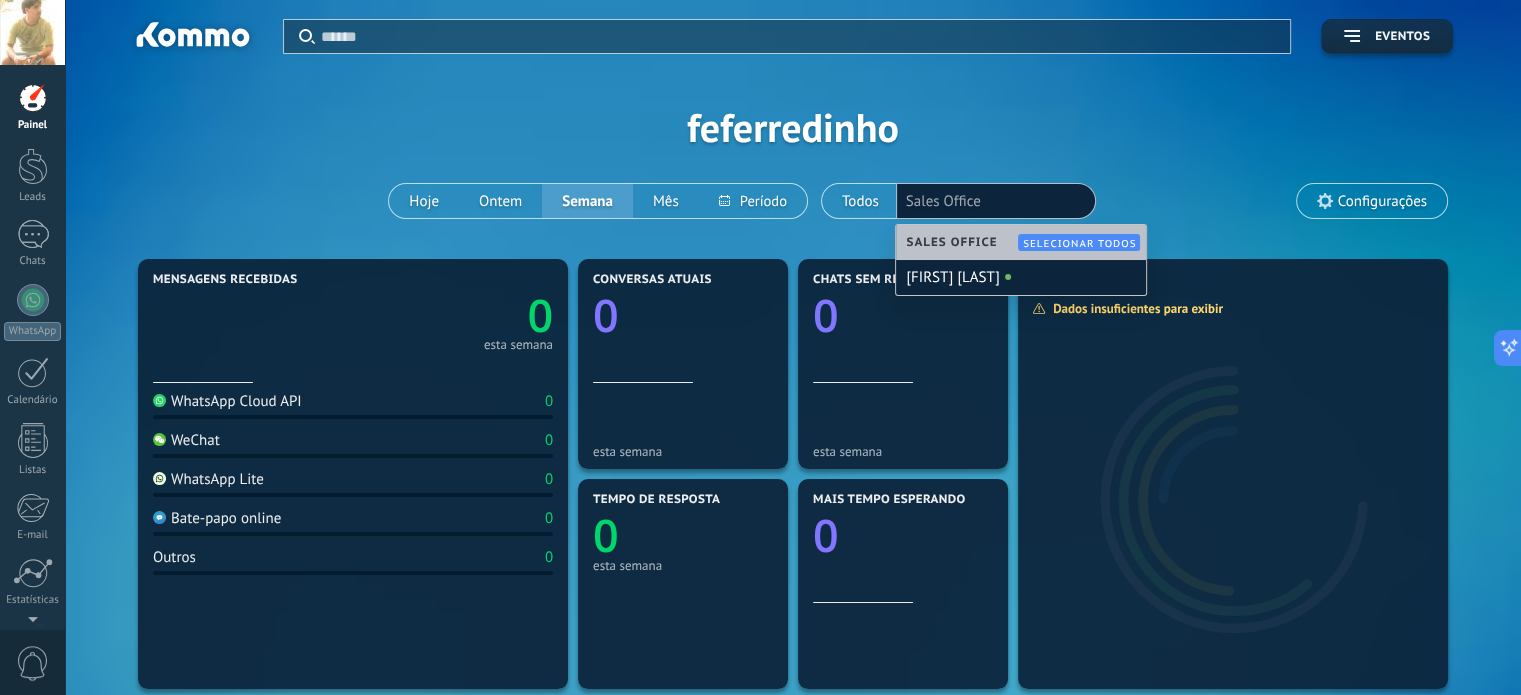 click on "Aplicar Eventos feferredinho Hoje Ontem Semana Mês Todos Selecionar usuário Sales Office Configurações" at bounding box center [793, 127] 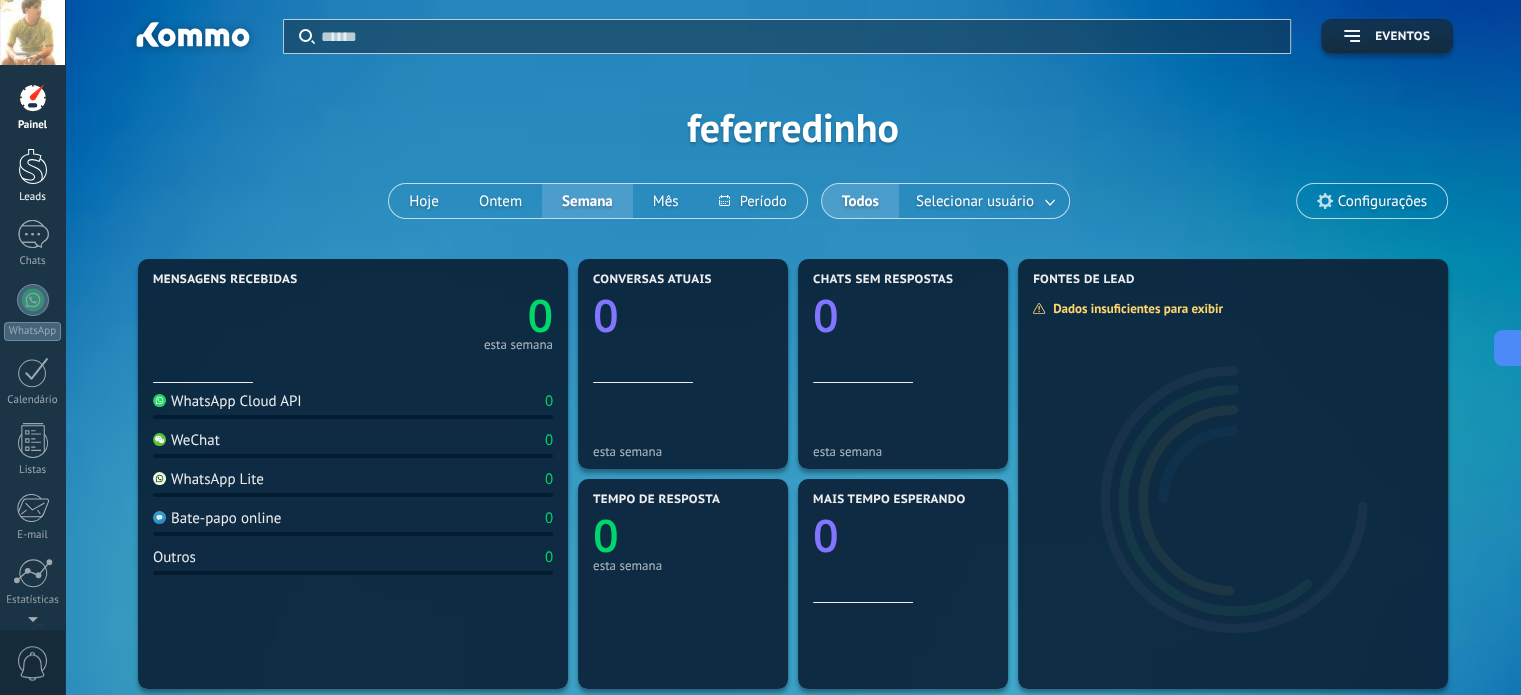 click at bounding box center [33, 166] 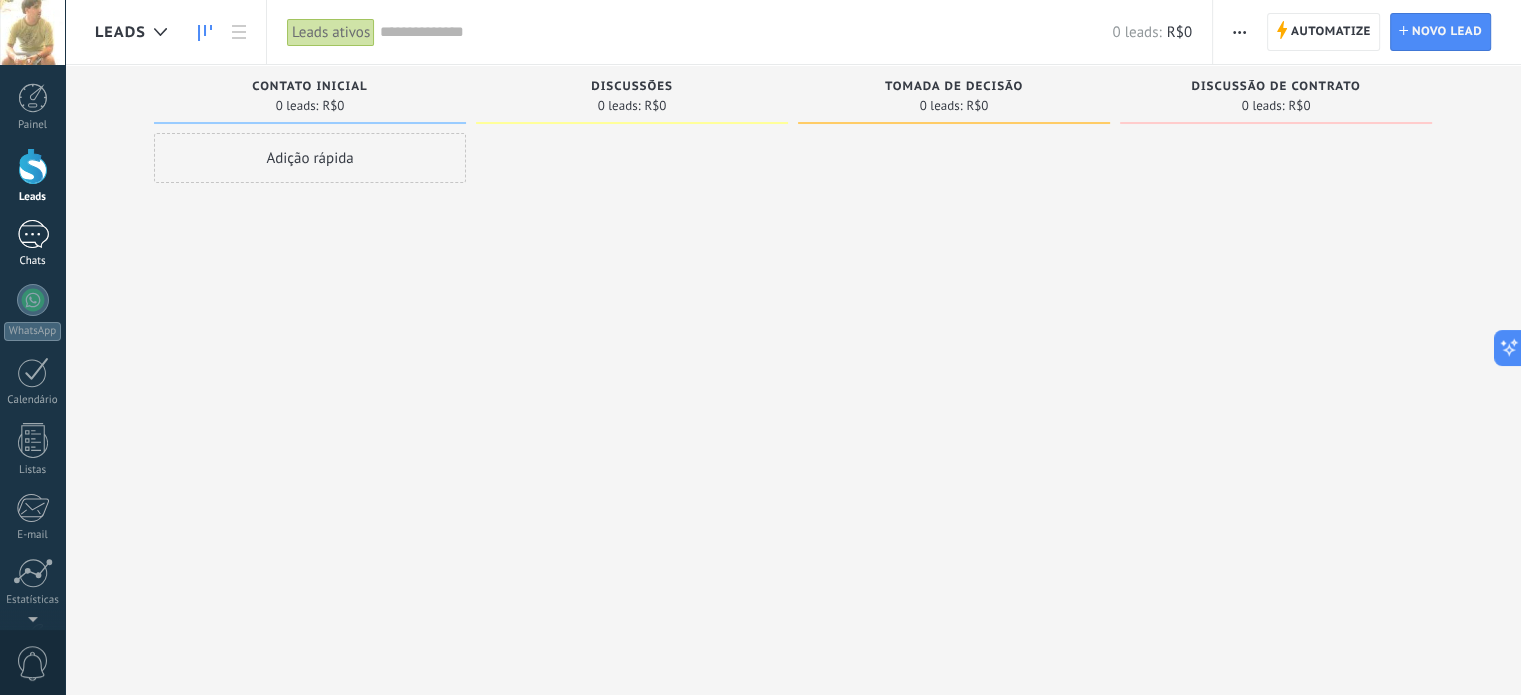 click at bounding box center (33, 234) 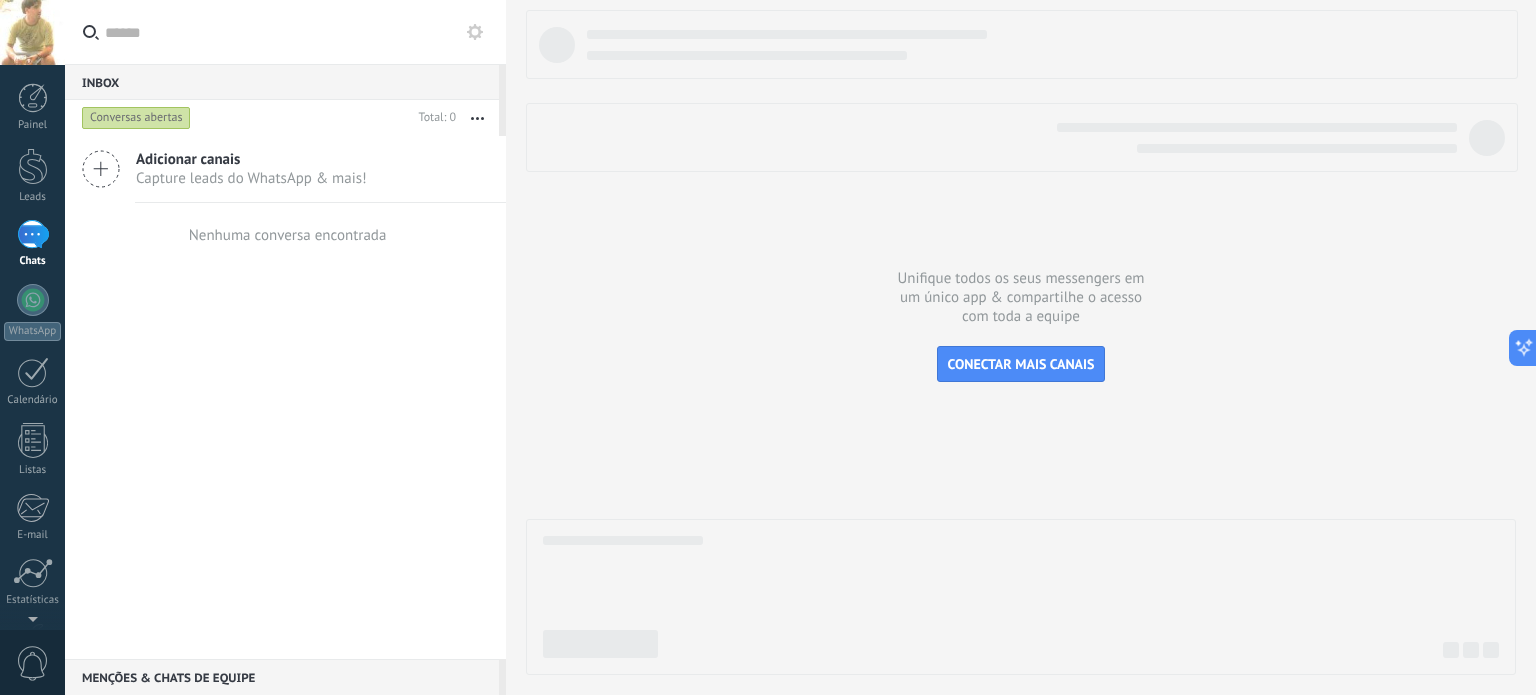 click at bounding box center [101, 169] 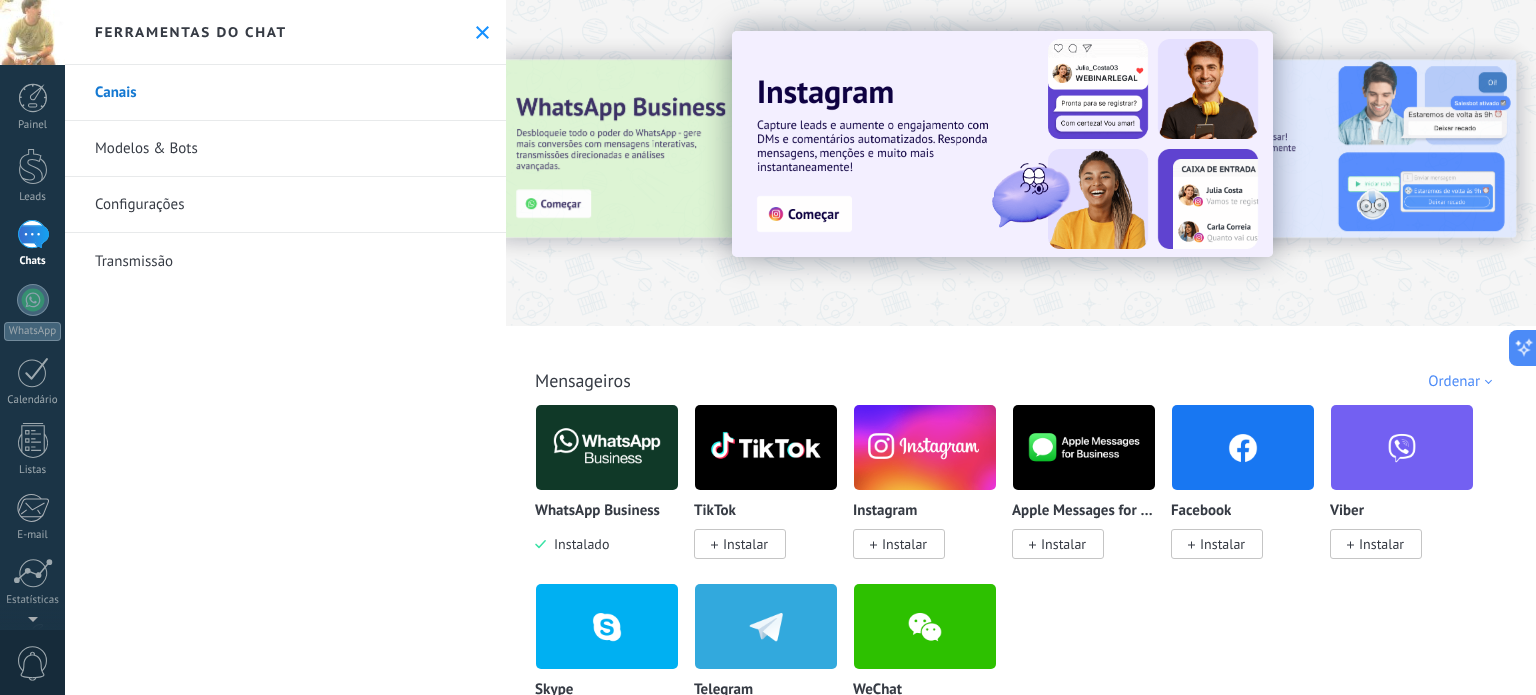 scroll, scrollTop: 100, scrollLeft: 0, axis: vertical 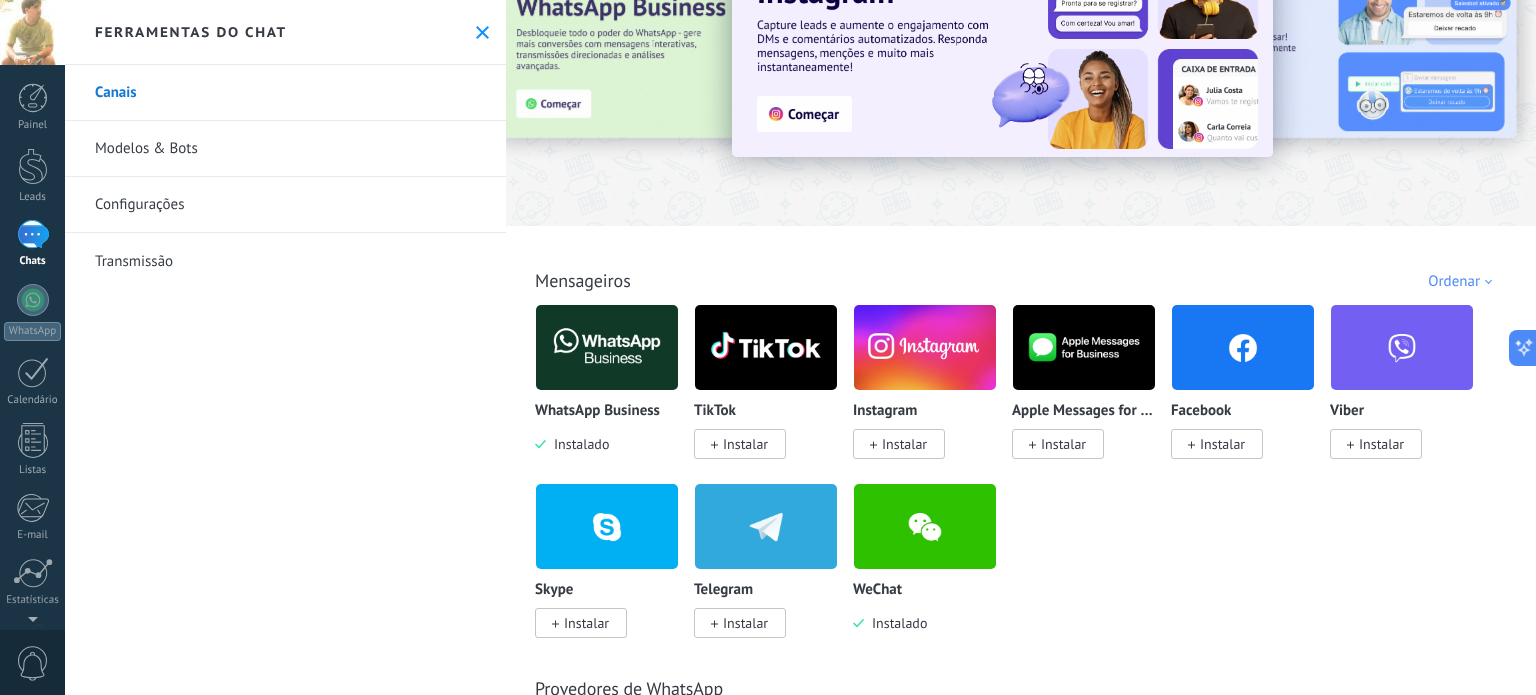 click on "Modelos & Bots" at bounding box center [285, 149] 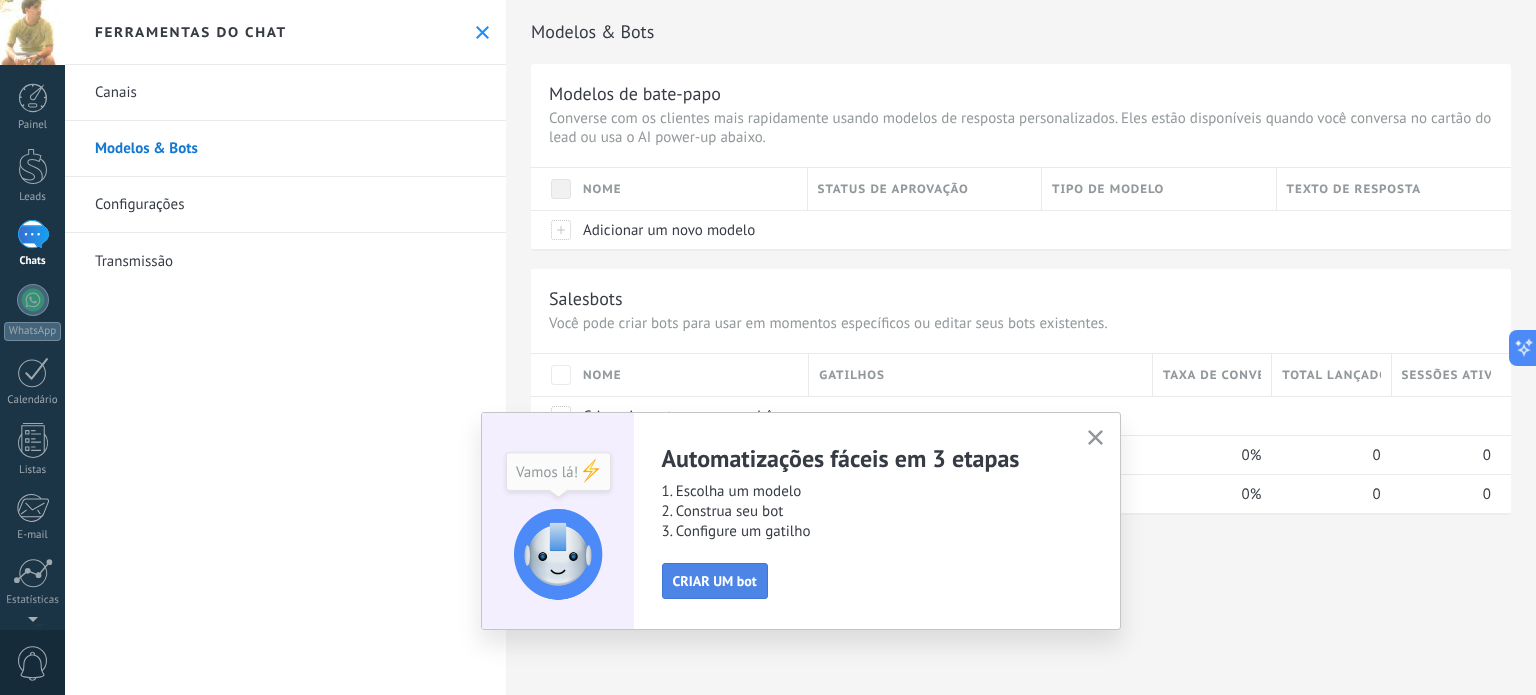 click on "CRIAR UM bot" at bounding box center [715, 581] 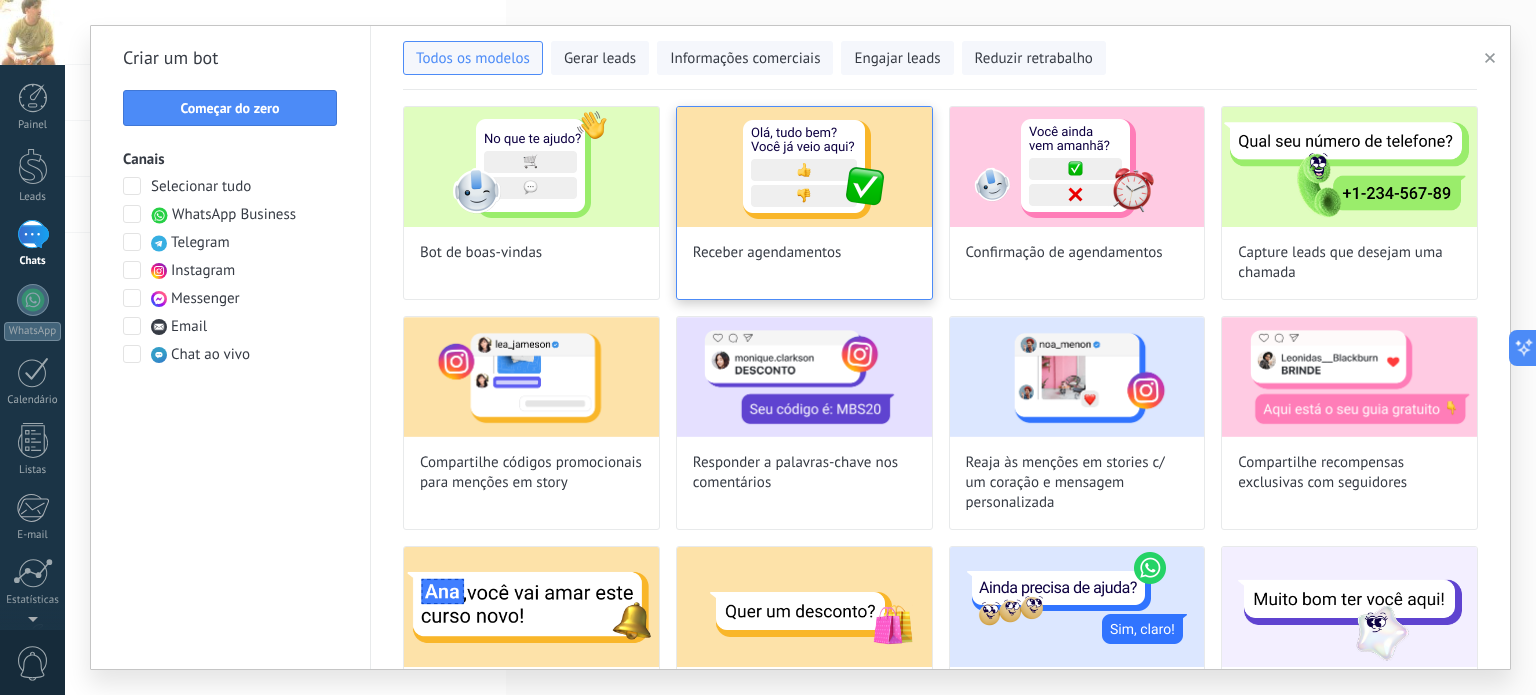 scroll, scrollTop: 100, scrollLeft: 0, axis: vertical 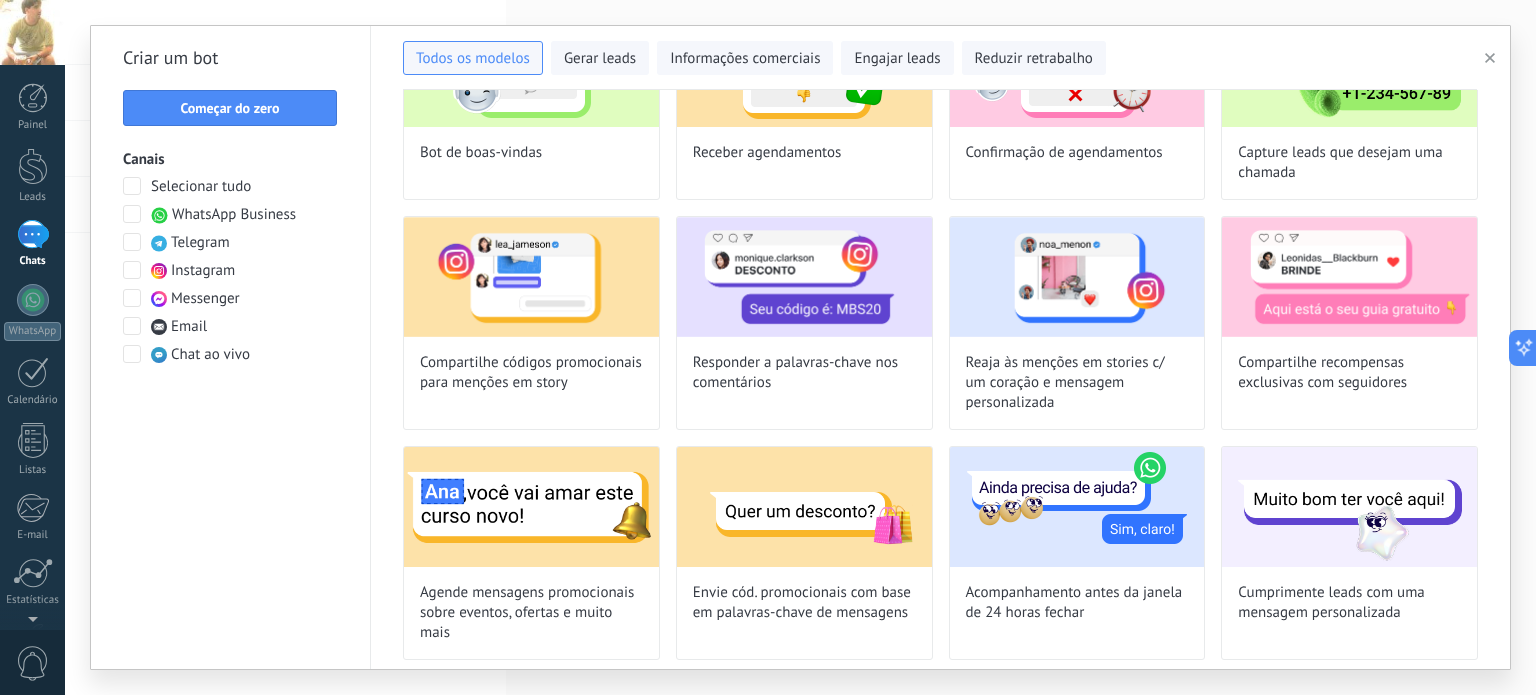 click at bounding box center [132, 186] 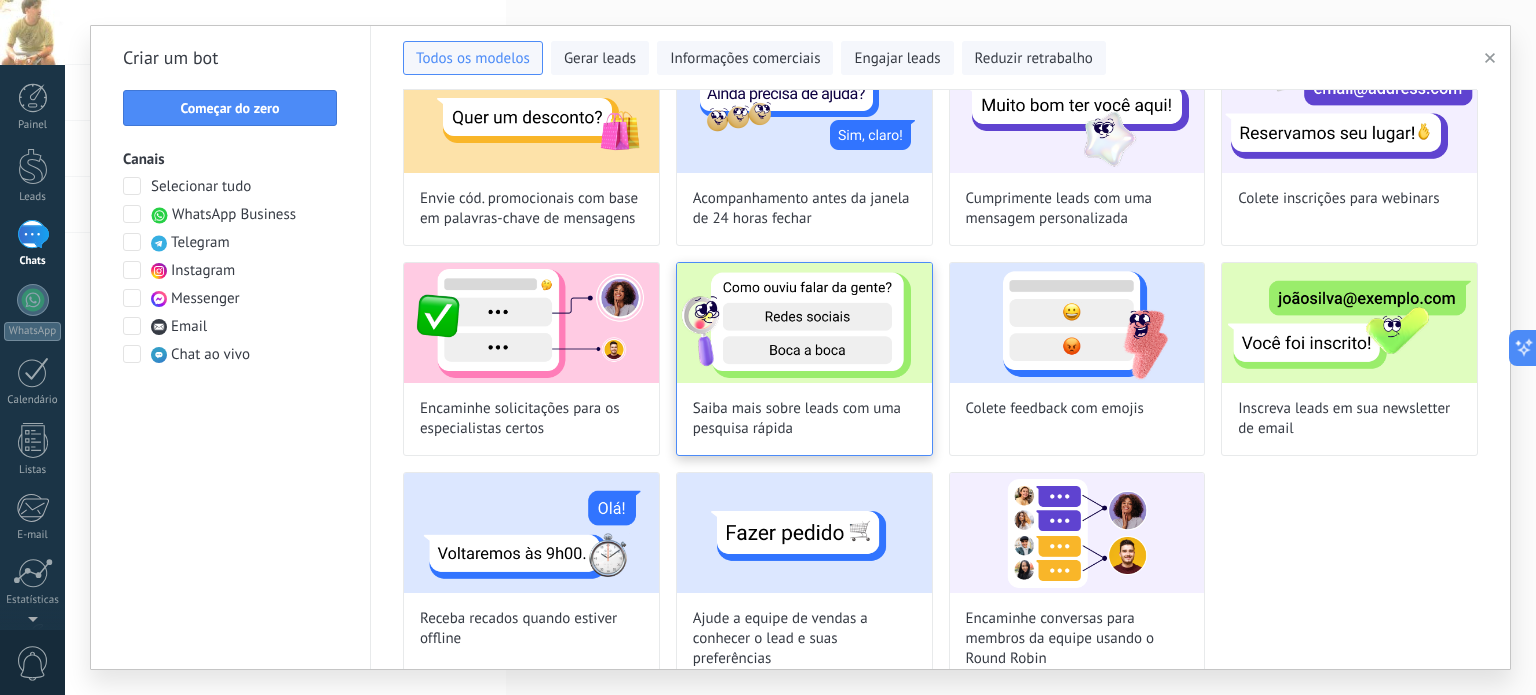 scroll, scrollTop: 294, scrollLeft: 0, axis: vertical 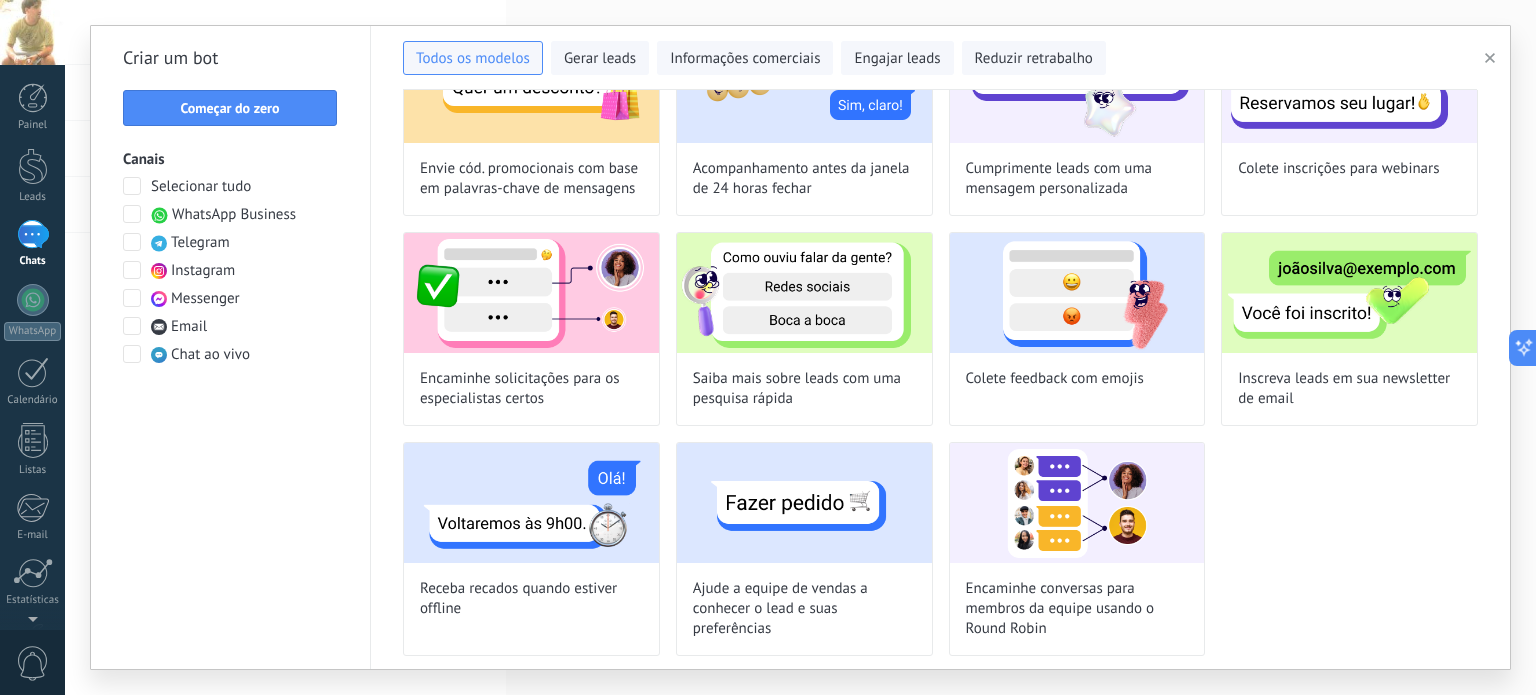 click at bounding box center [132, 186] 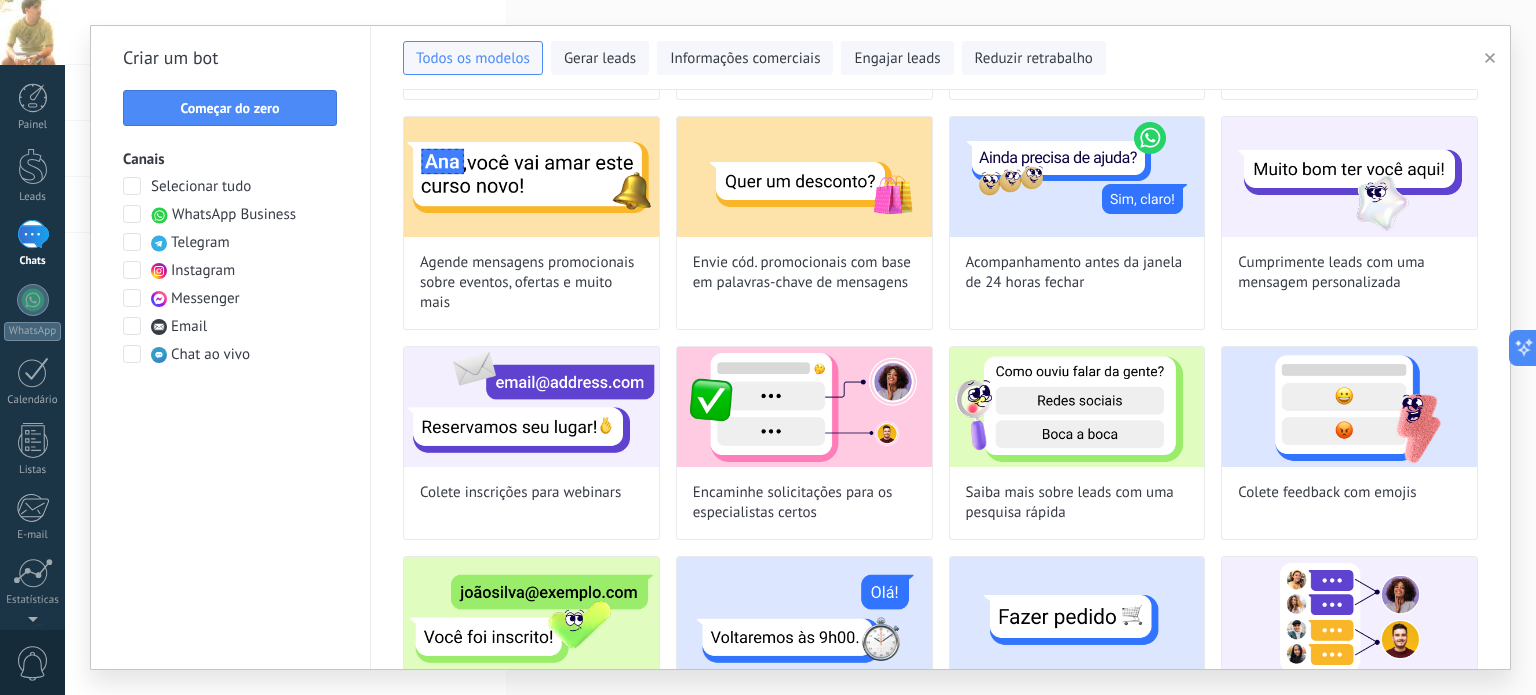 scroll, scrollTop: 314, scrollLeft: 0, axis: vertical 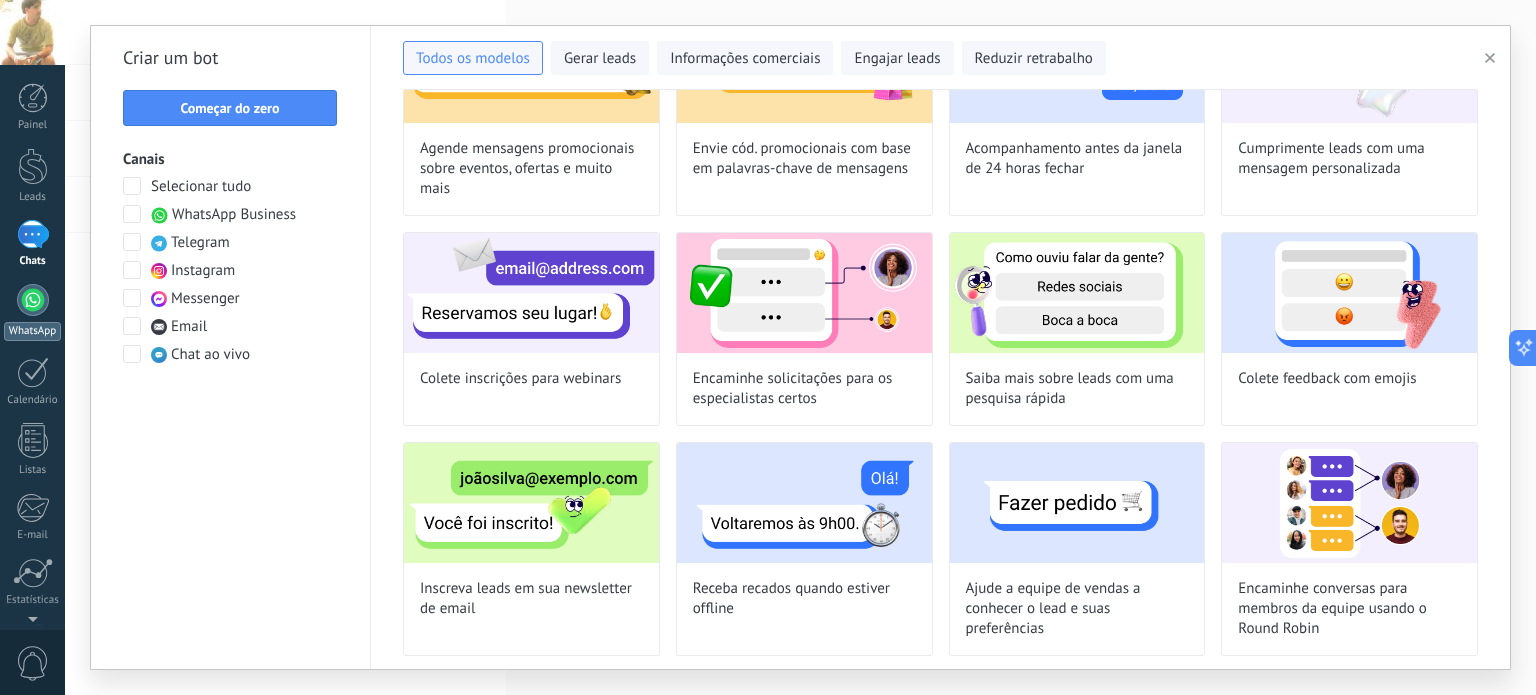 click at bounding box center (33, 300) 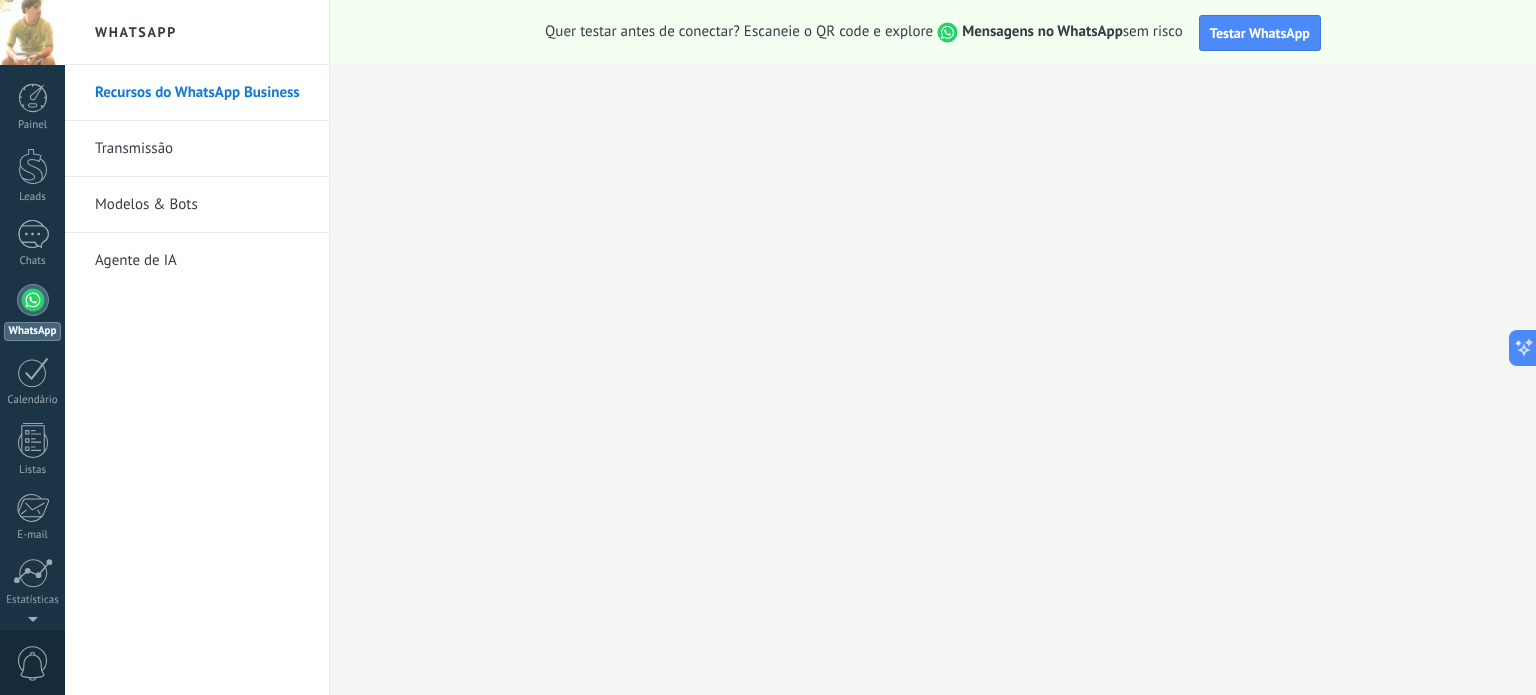 click on "Transmissão" at bounding box center (202, 149) 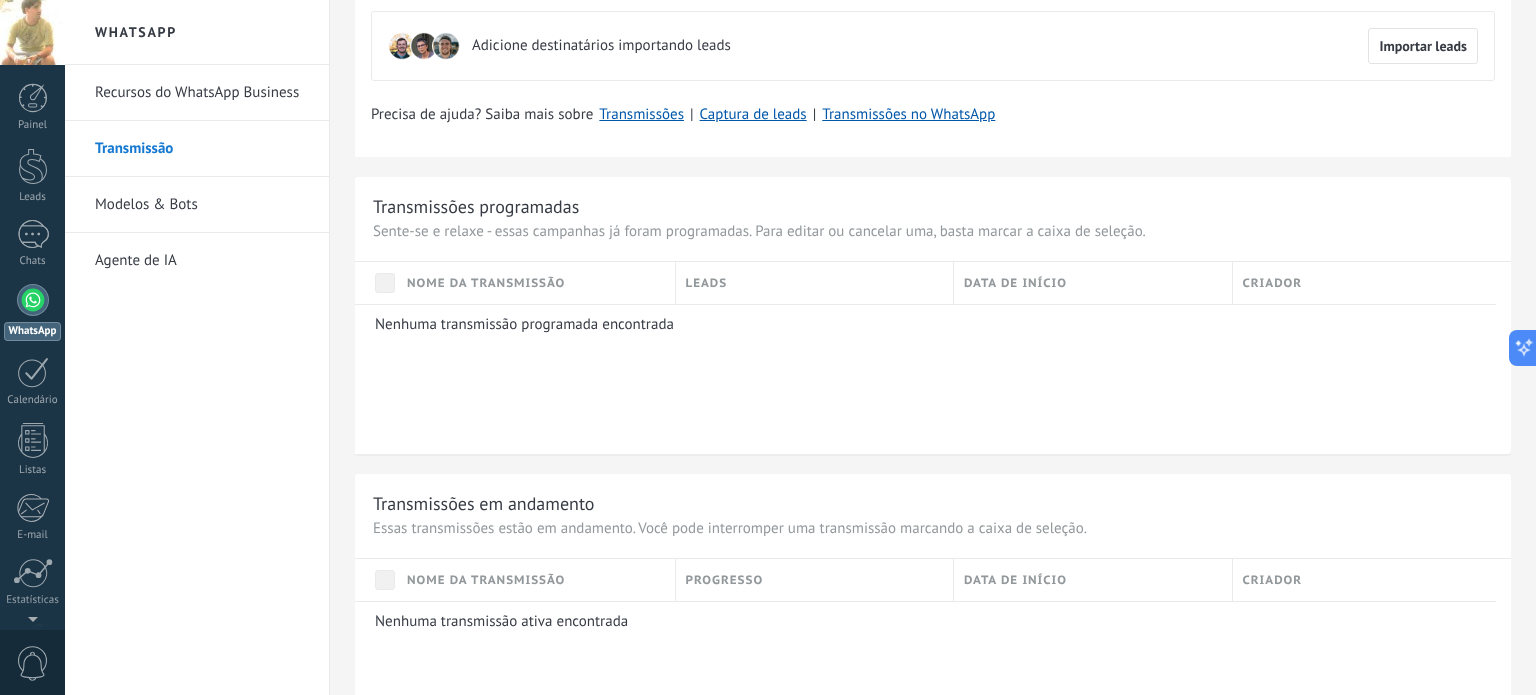 scroll, scrollTop: 100, scrollLeft: 0, axis: vertical 